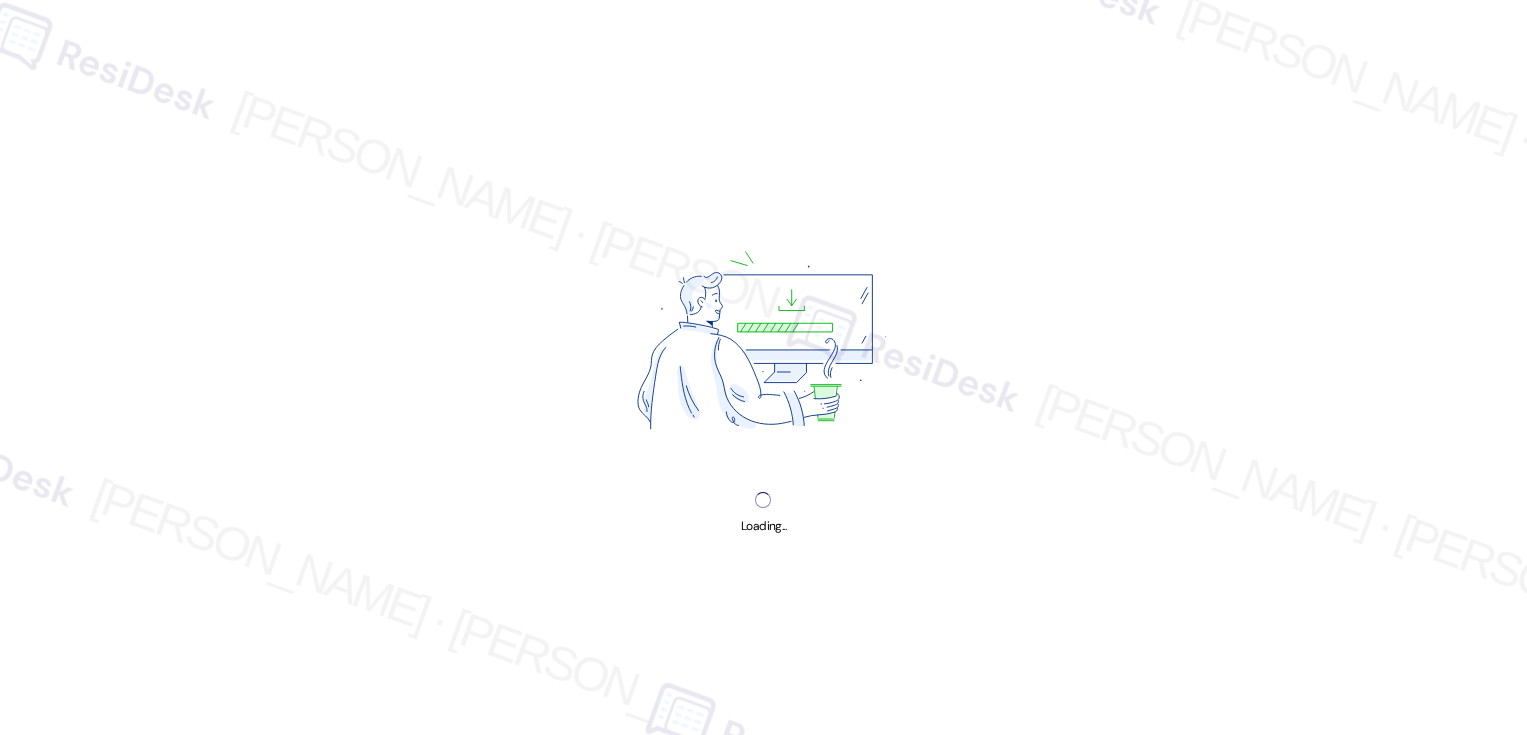 scroll, scrollTop: 0, scrollLeft: 0, axis: both 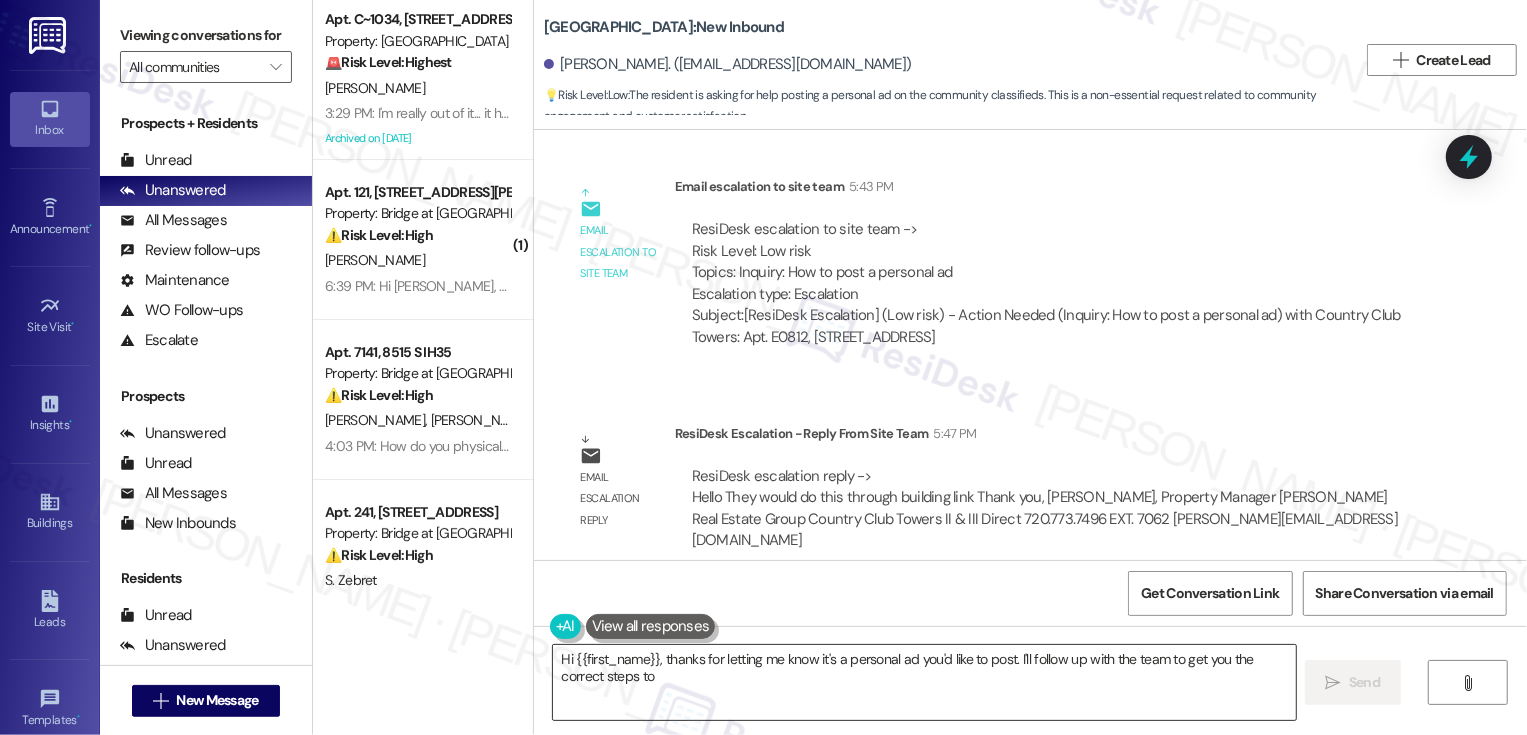 click on "Hi {{first_name}}, thanks for letting me know it's a personal ad you'd like to post. I'll follow up with the team to get you the correct" at bounding box center [924, 682] 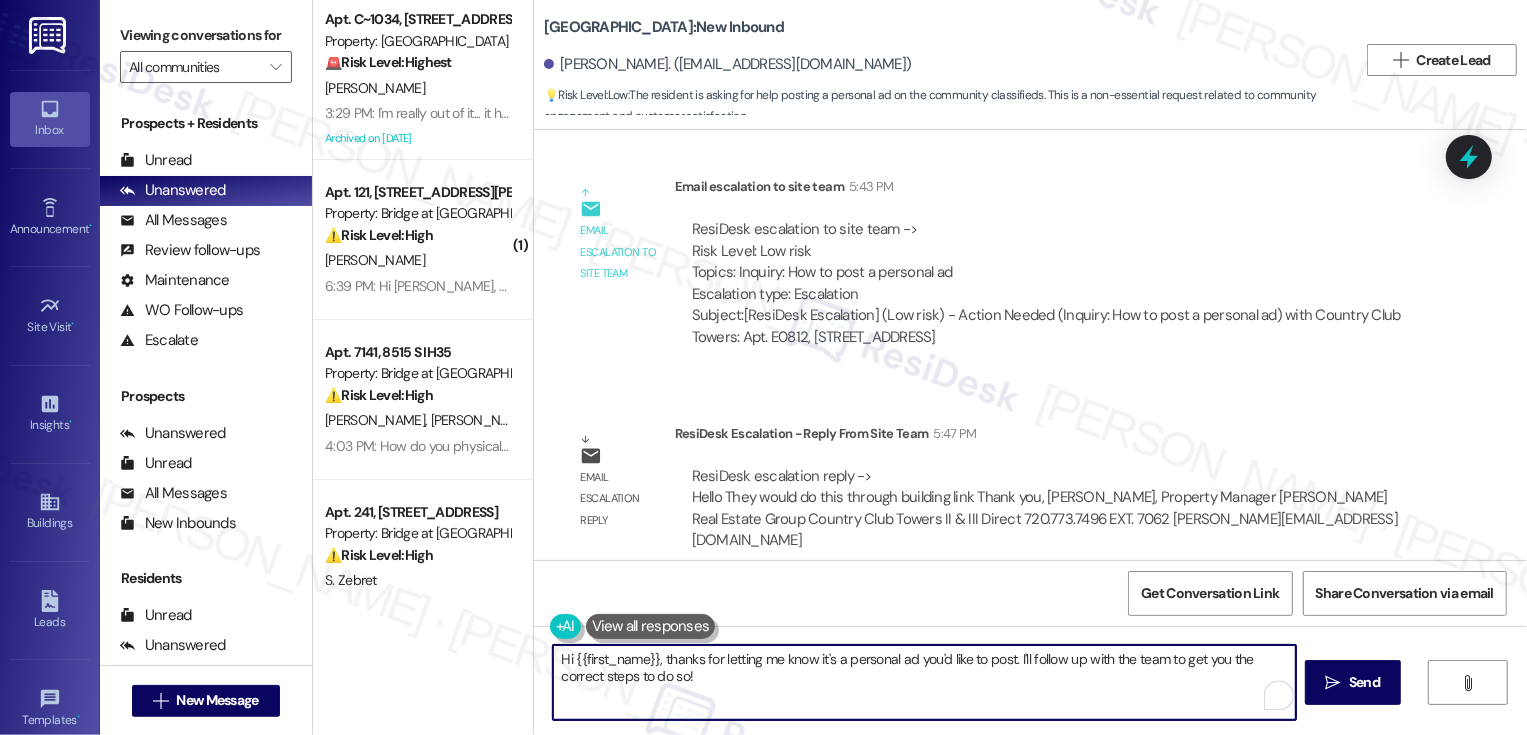 drag, startPoint x: 658, startPoint y: 660, endPoint x: 538, endPoint y: 662, distance: 120.01666 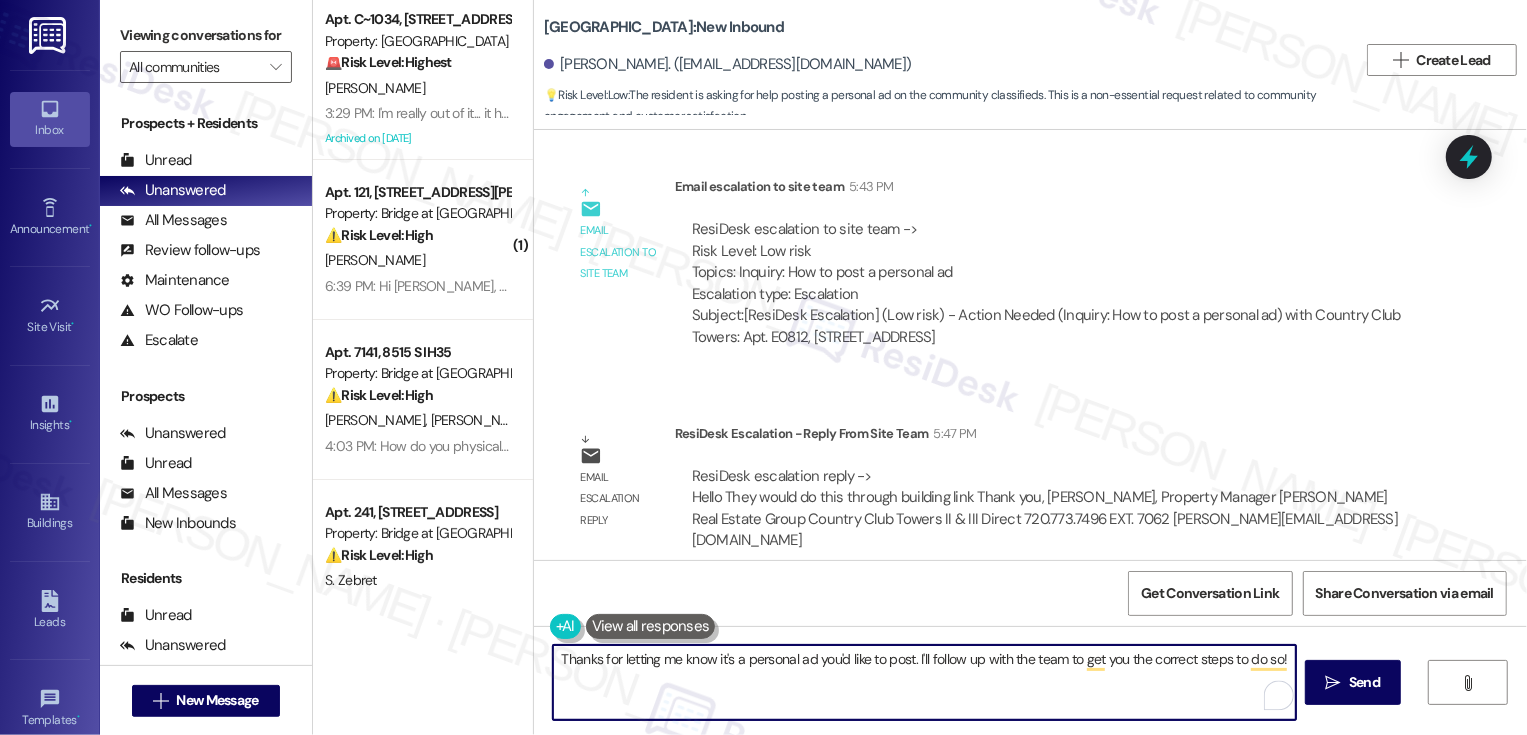 drag, startPoint x: 907, startPoint y: 657, endPoint x: 967, endPoint y: 696, distance: 71.561165 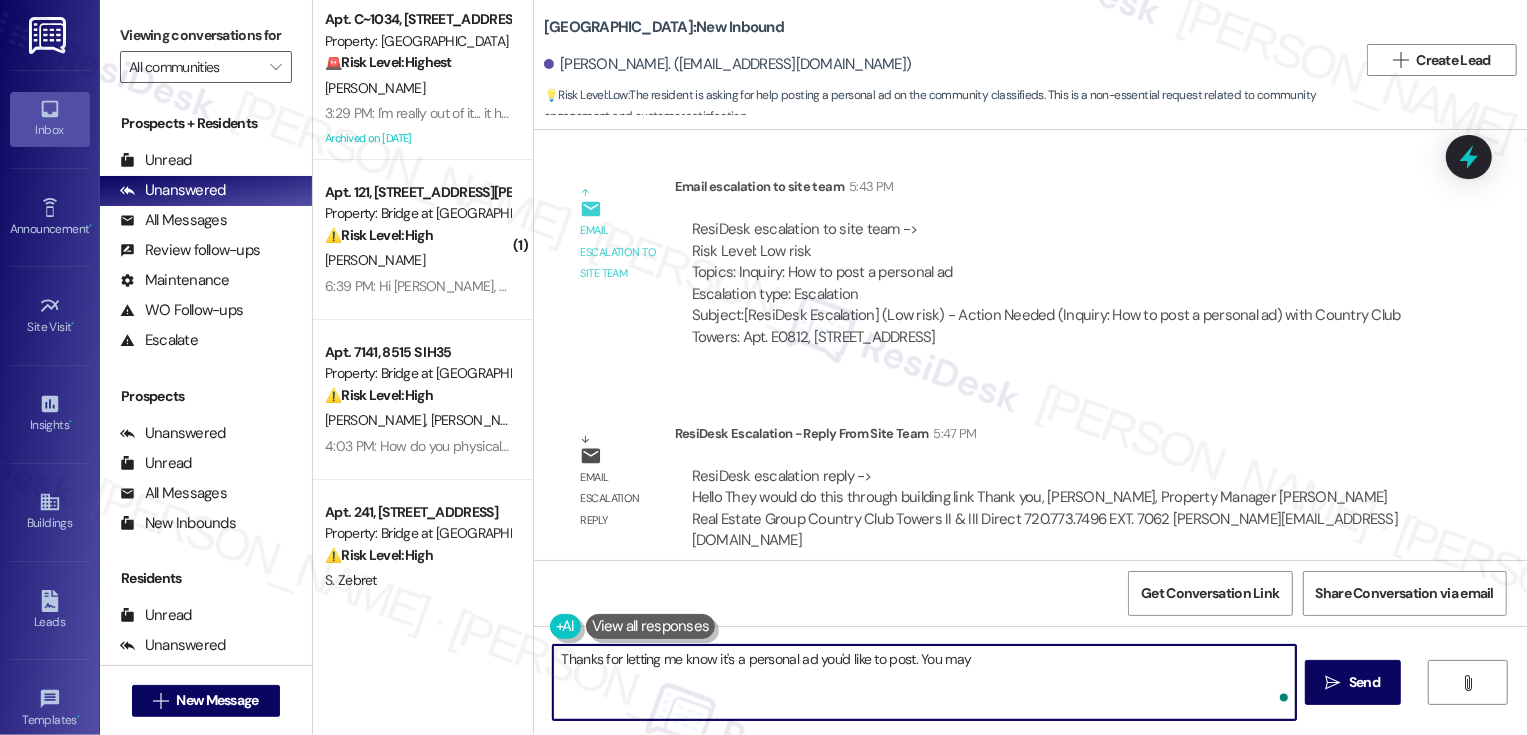 paste on "They would do this through building link" 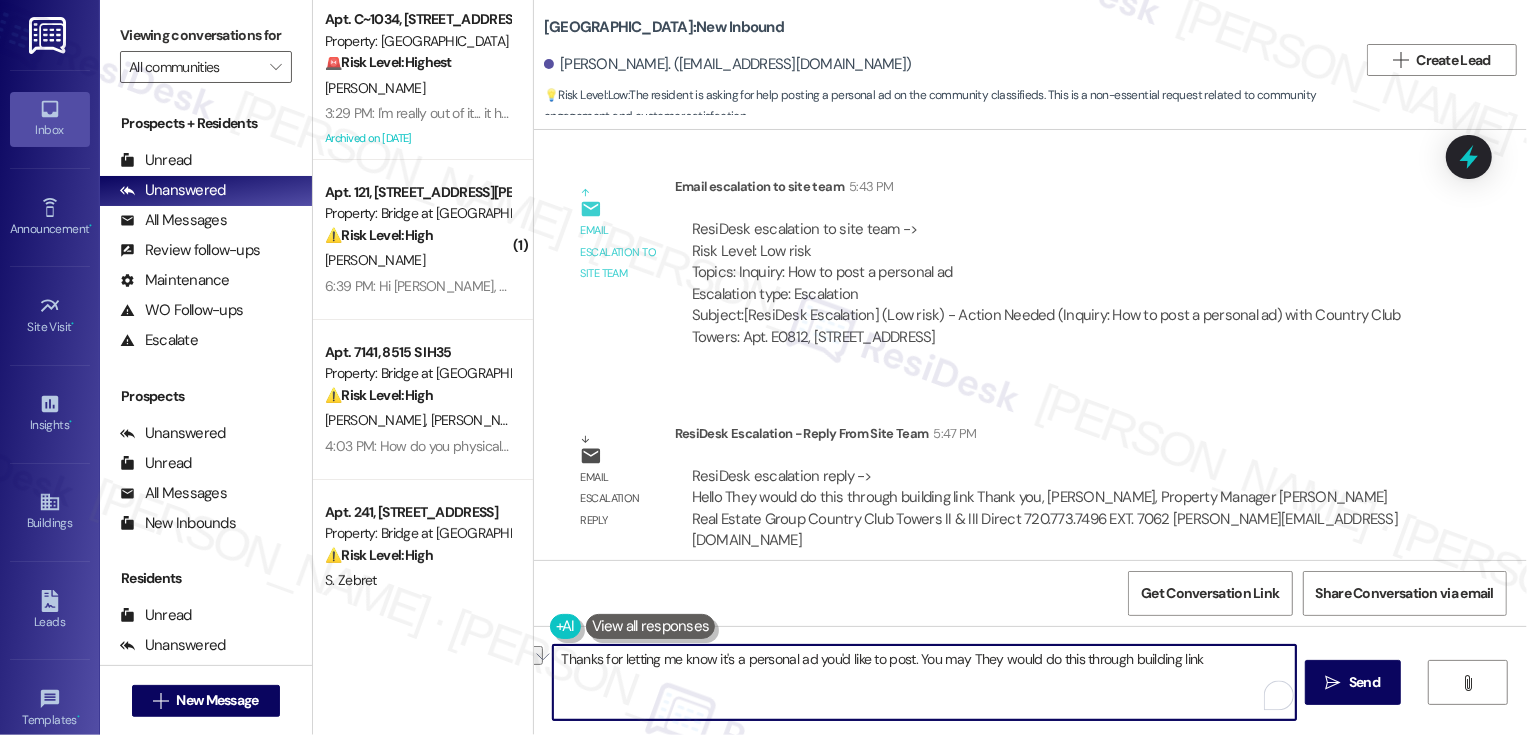 drag, startPoint x: 959, startPoint y: 661, endPoint x: 1027, endPoint y: 661, distance: 68 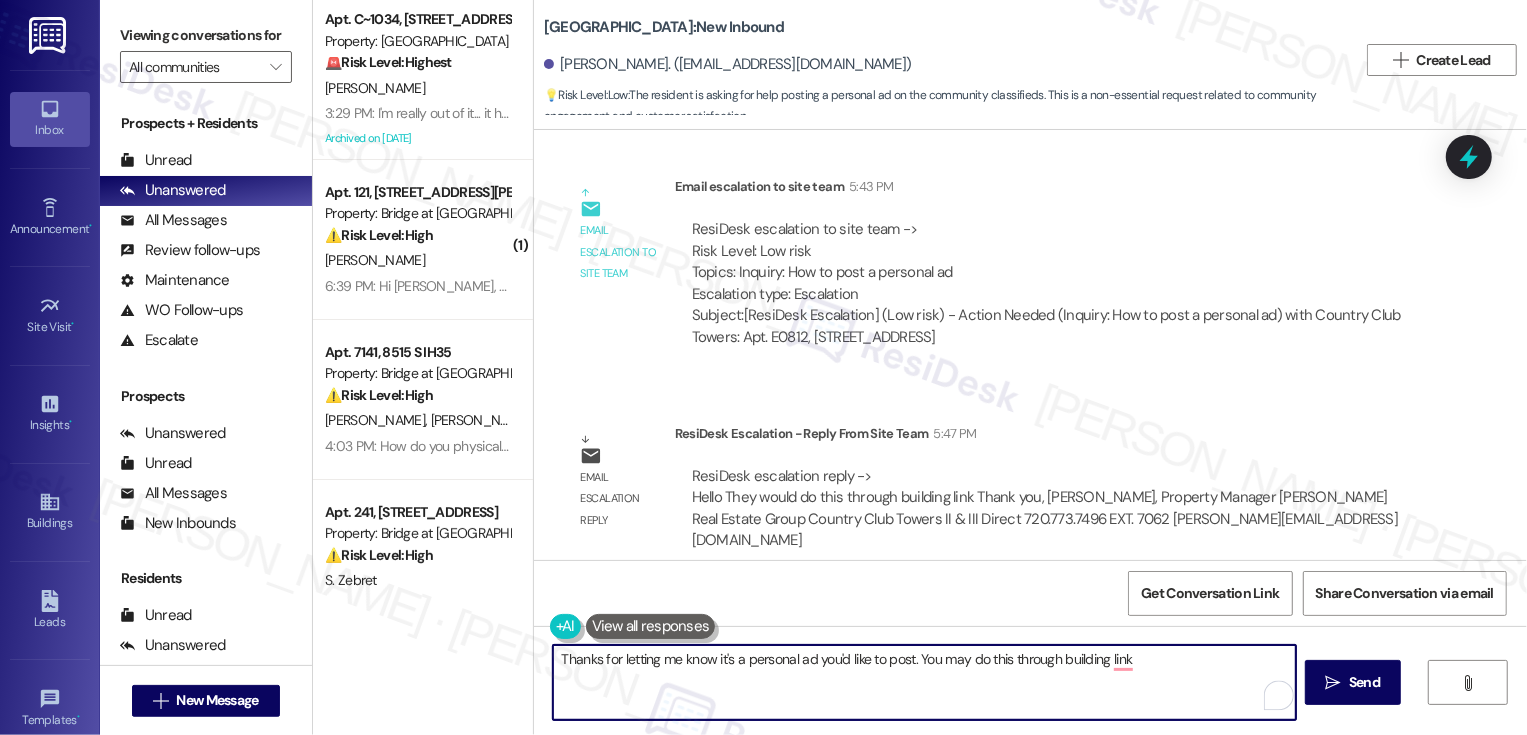 click on "Thanks for letting me know it's a personal ad you'd like to post. You may do this through building link" at bounding box center (924, 682) 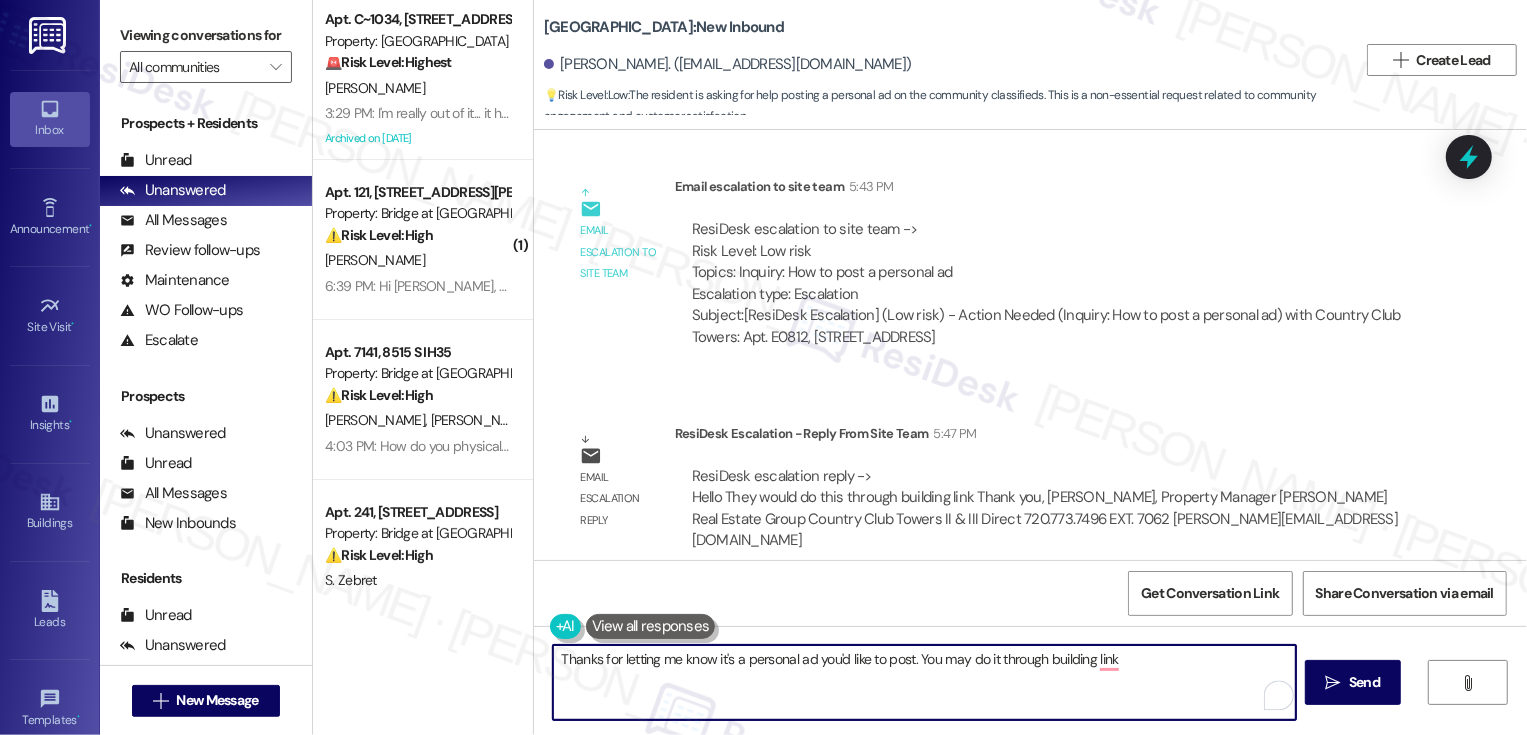 click on "Thanks for letting me know it's a personal ad you'd like to post. You may do it through building link" at bounding box center (924, 682) 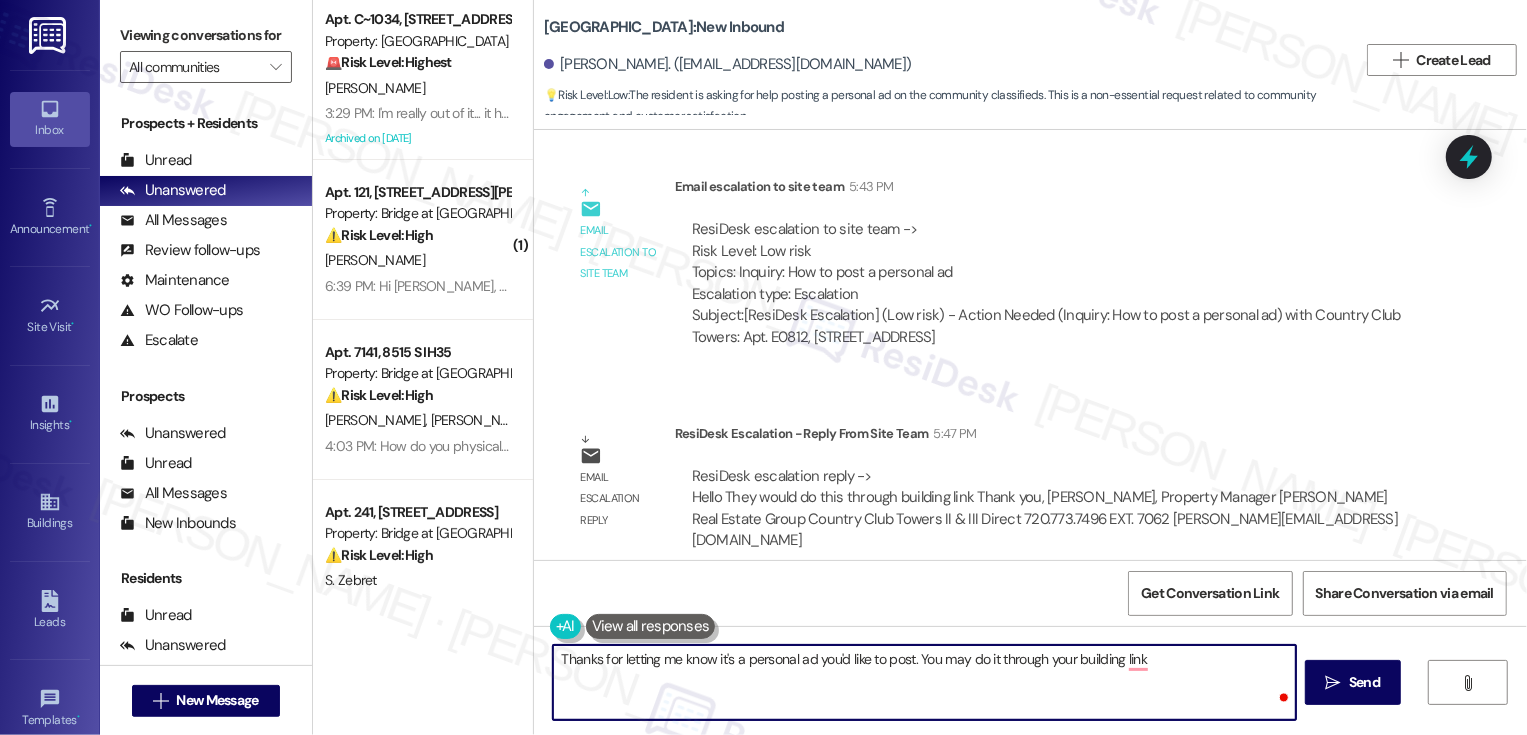 click on "Thanks for letting me know it's a personal ad you'd like to post. You may do it through your building link" at bounding box center (924, 682) 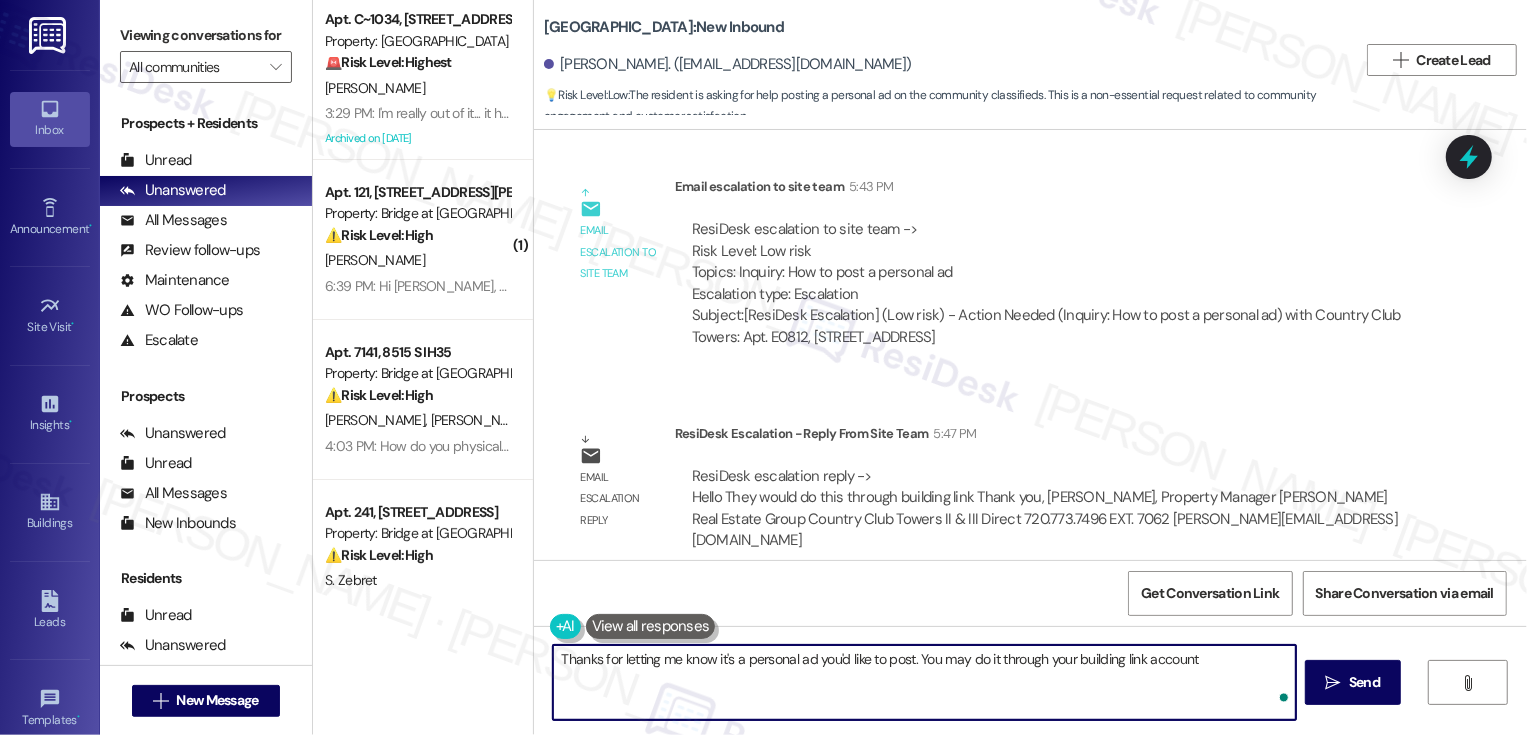 type on "Thanks for letting me know it's a personal ad you'd like to post. You may do it through your building link account." 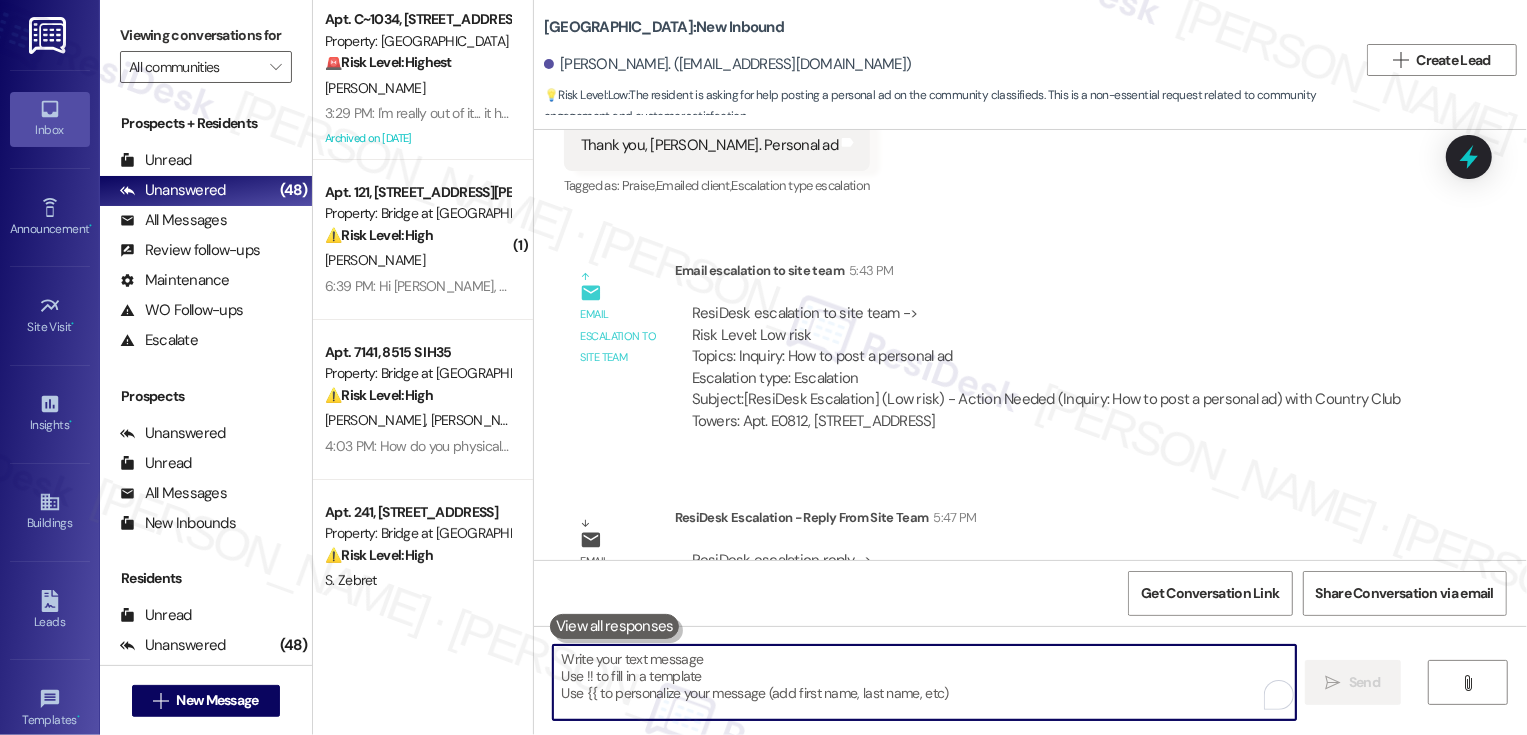 scroll, scrollTop: 502, scrollLeft: 0, axis: vertical 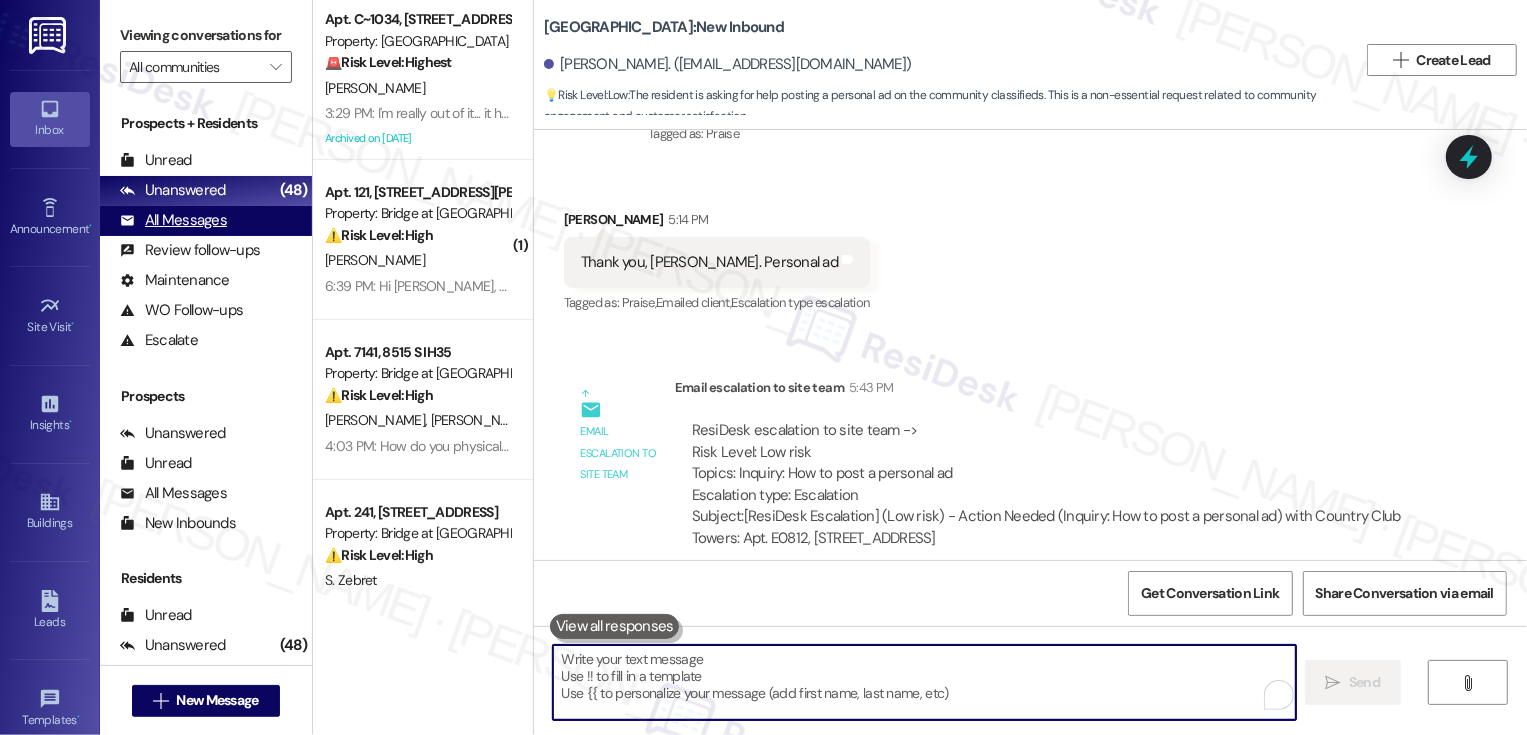 type 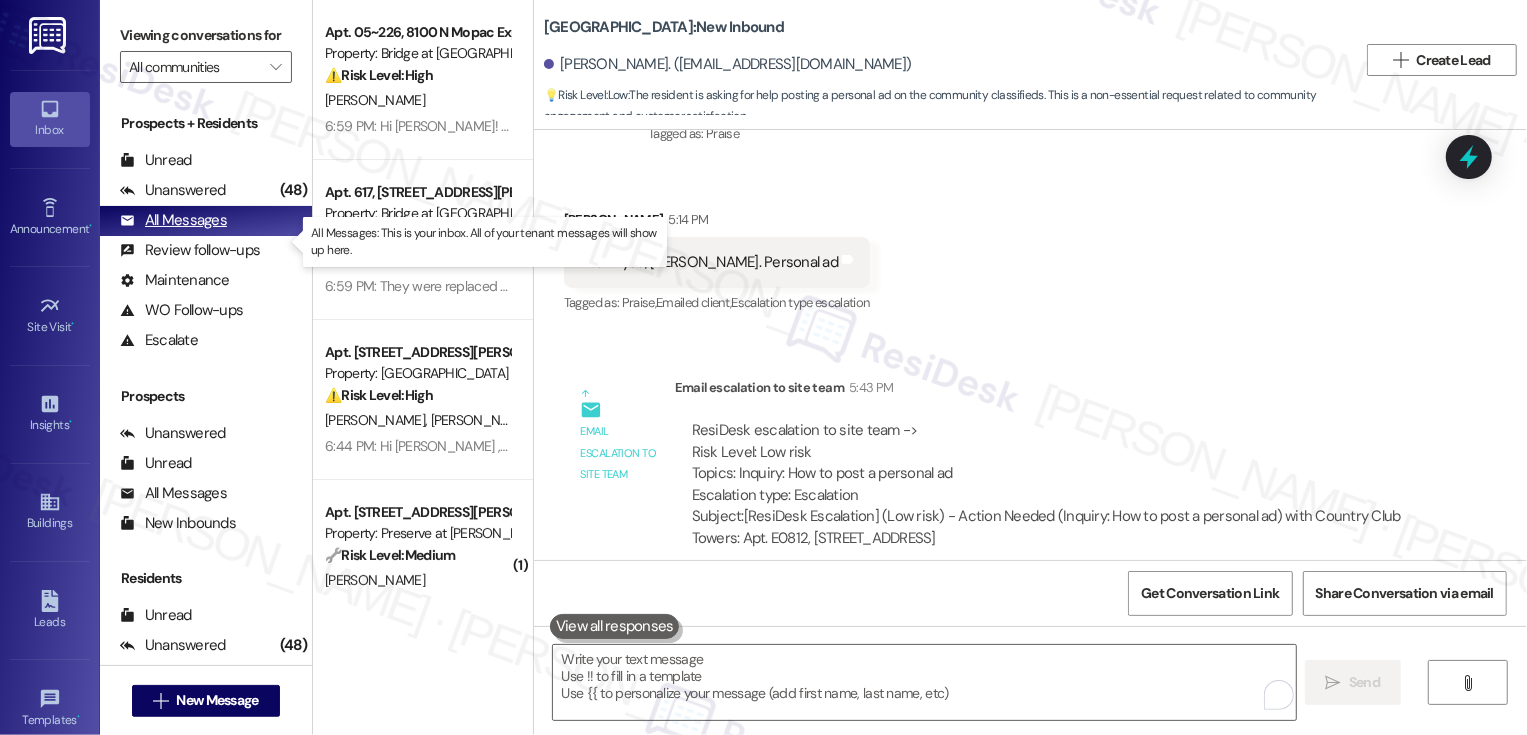 click on "All Messages" at bounding box center (173, 220) 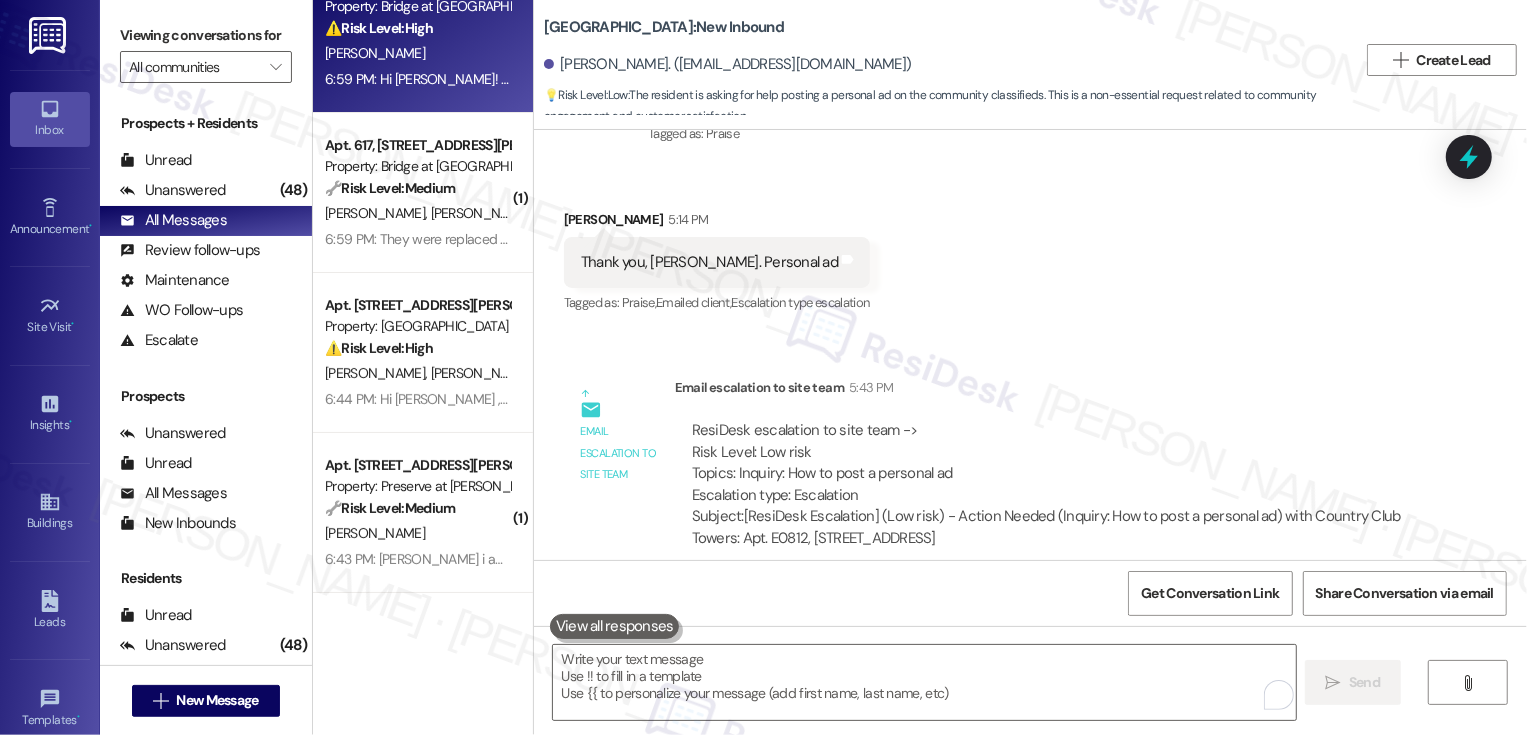 scroll, scrollTop: 0, scrollLeft: 0, axis: both 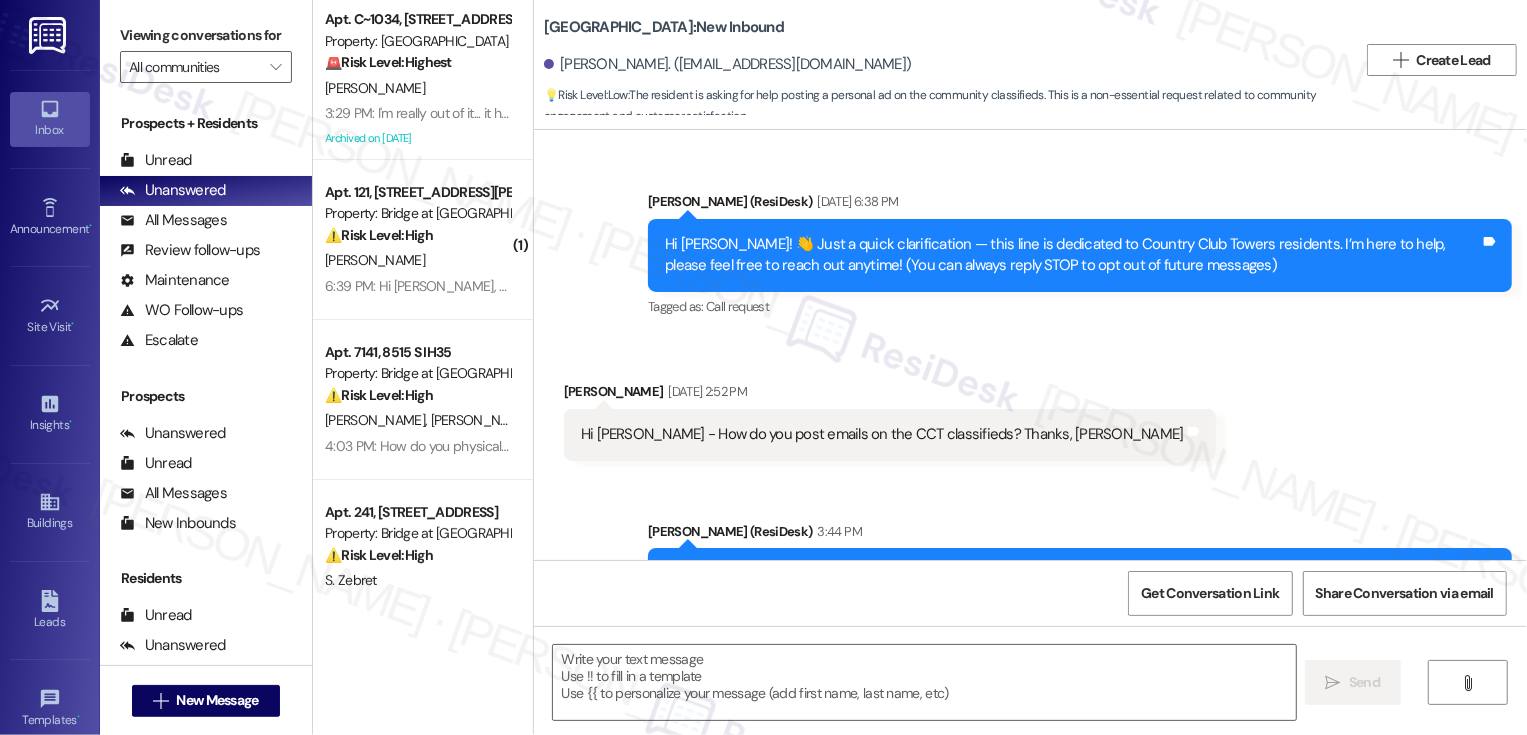 type on "Fetching suggested responses. Please feel free to read through the conversation in the meantime." 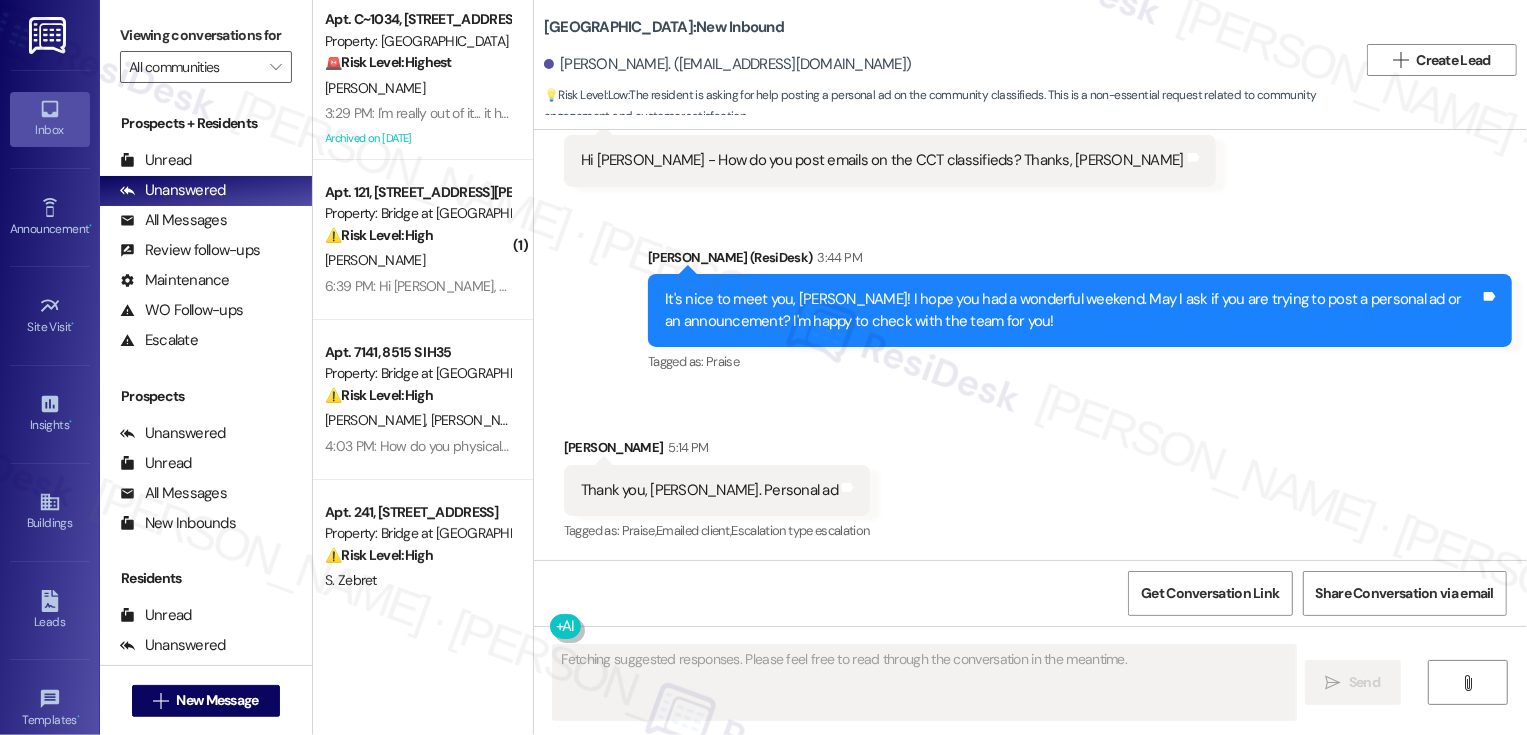 type 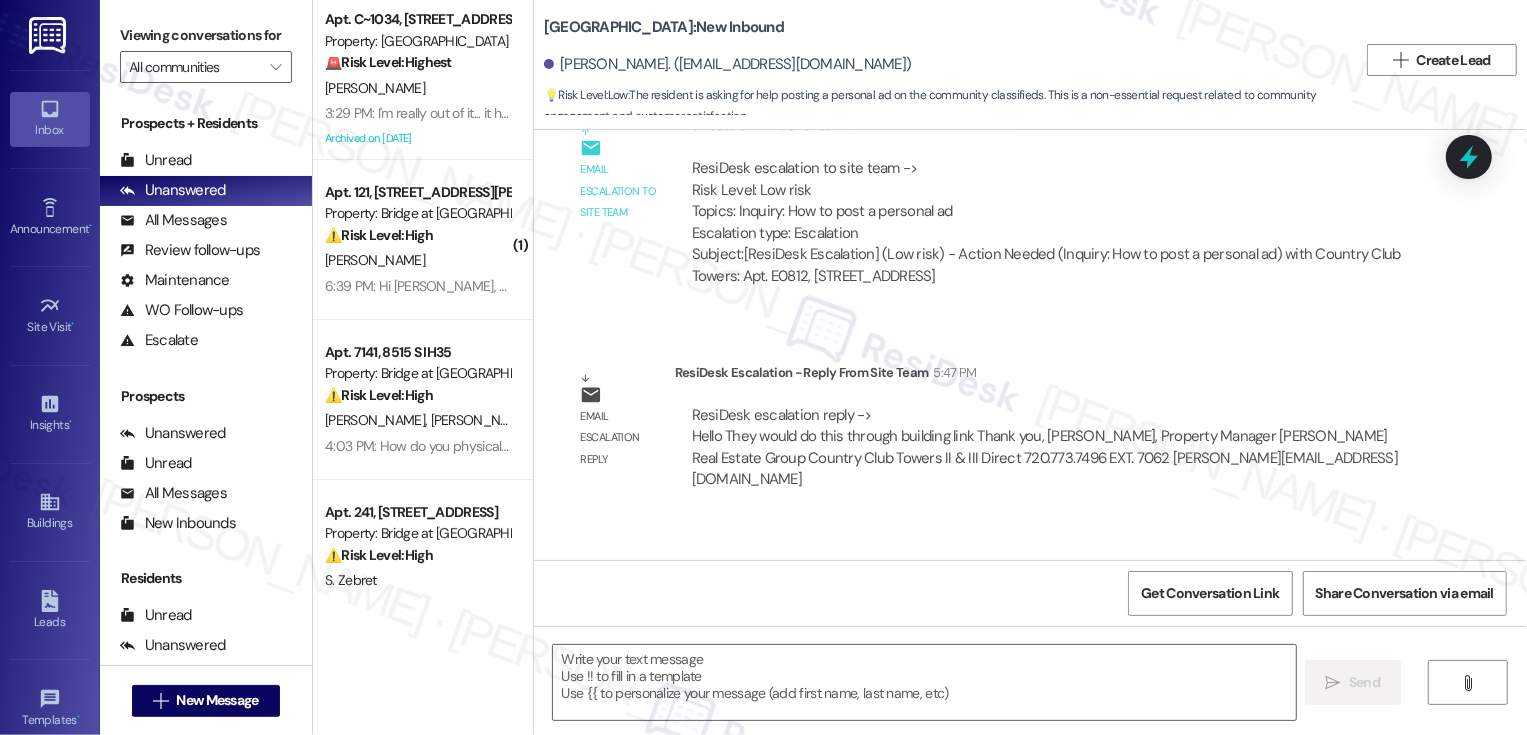 scroll, scrollTop: 872, scrollLeft: 0, axis: vertical 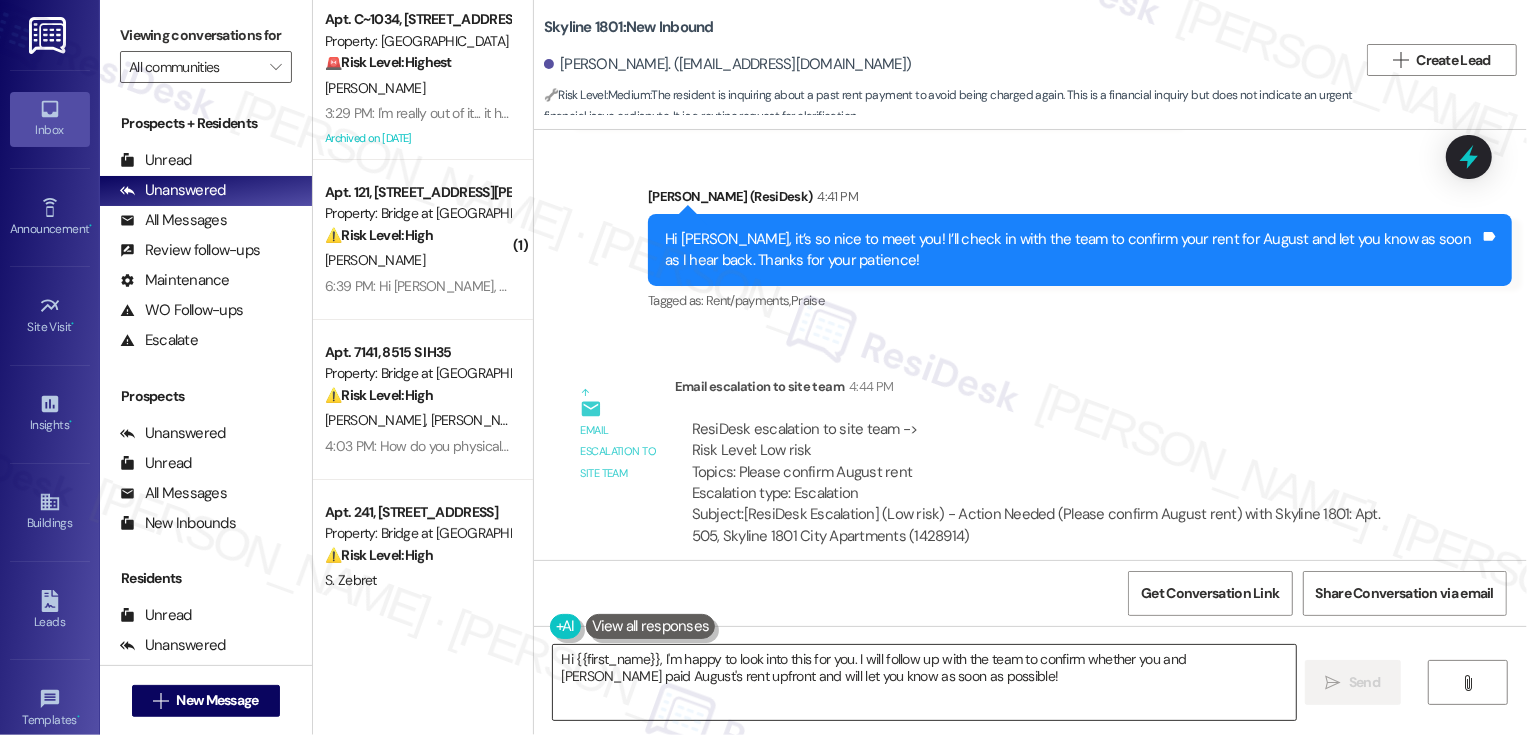 click on "Hi {{first_name}}, I'm happy to look into this for you. I will follow up with the team to confirm whether you and Beckett Fryback paid August's rent upfront and will let you know as soon as possible!" at bounding box center (924, 682) 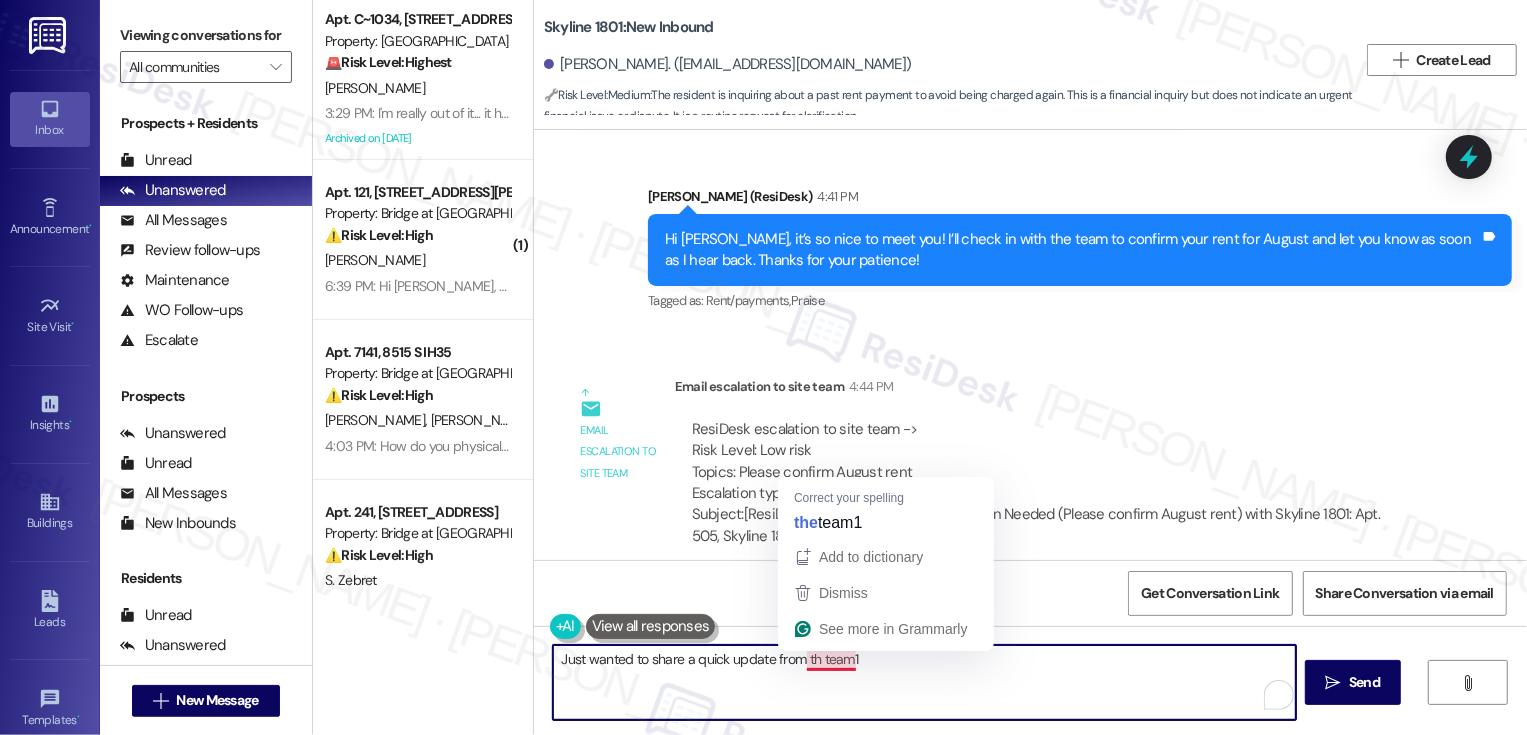 drag, startPoint x: 809, startPoint y: 659, endPoint x: 876, endPoint y: 659, distance: 67 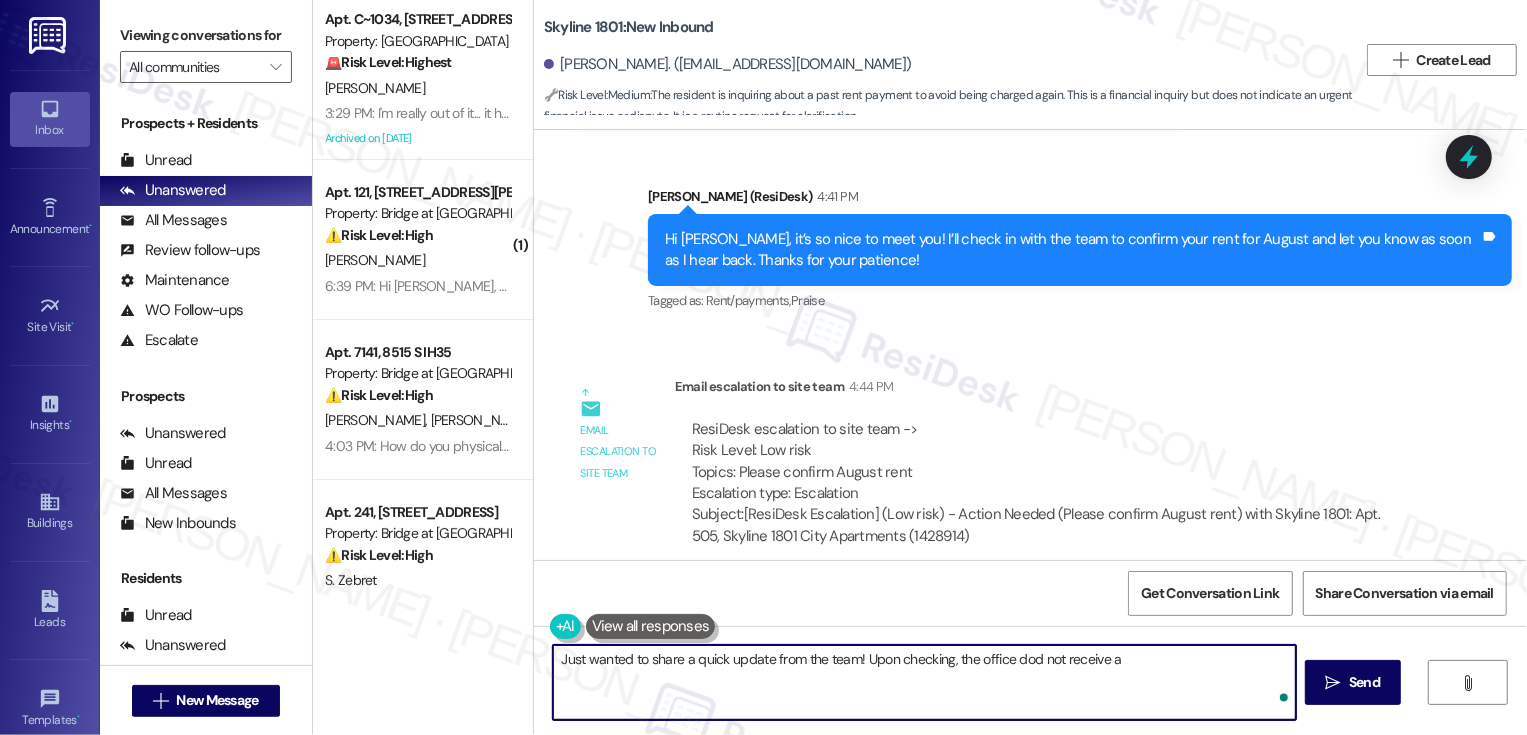 paste on "505 did not pay last month's rent. They paid a $500 deposit at the time of move in. Also, they have not provided the required 60 Day notice." 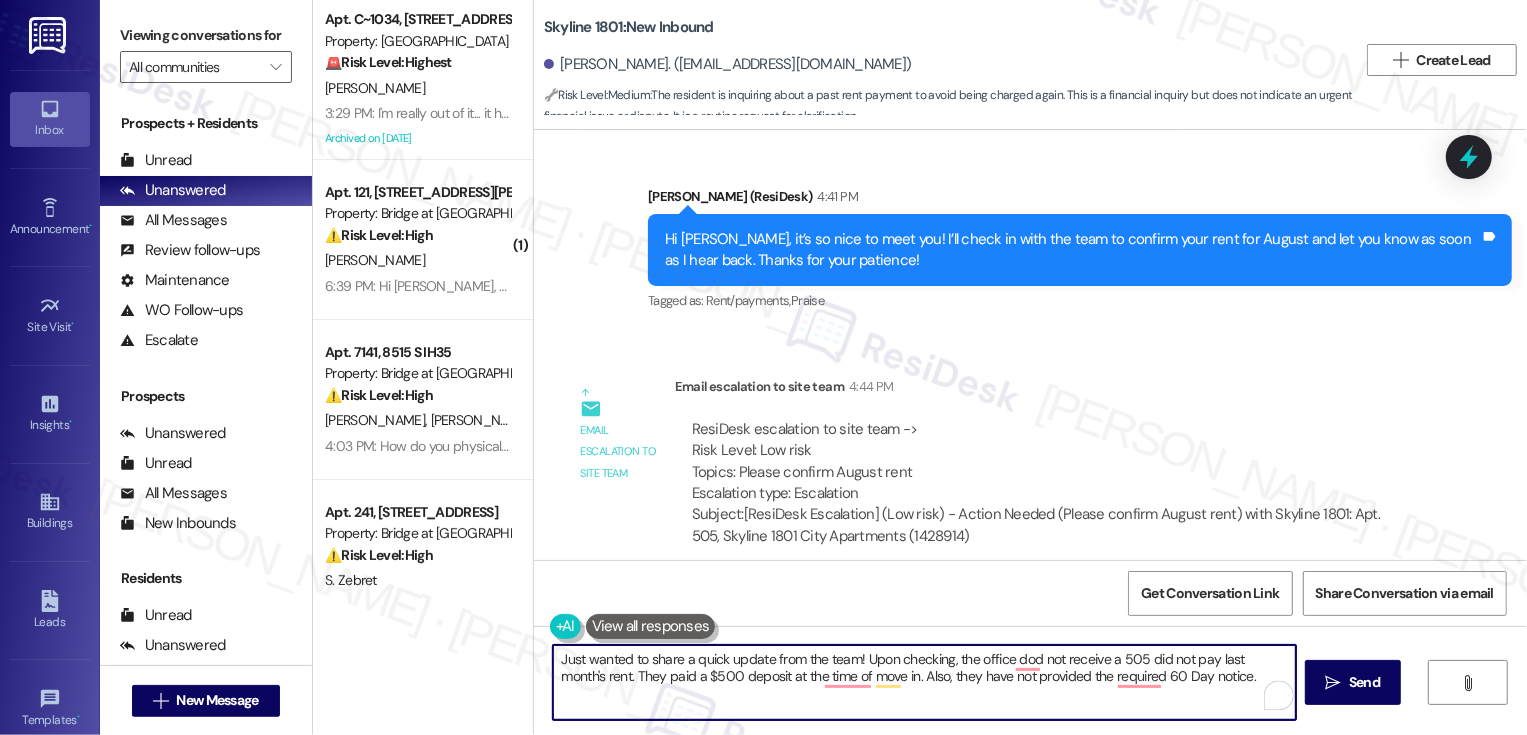 click on "Just wanted to share a quick update from the team! Upon checking, the office dod not receive a 505 did not pay last month's rent. They paid a $500 deposit at the time of move in. Also, they have not provided the required 60 Day notice." at bounding box center [924, 682] 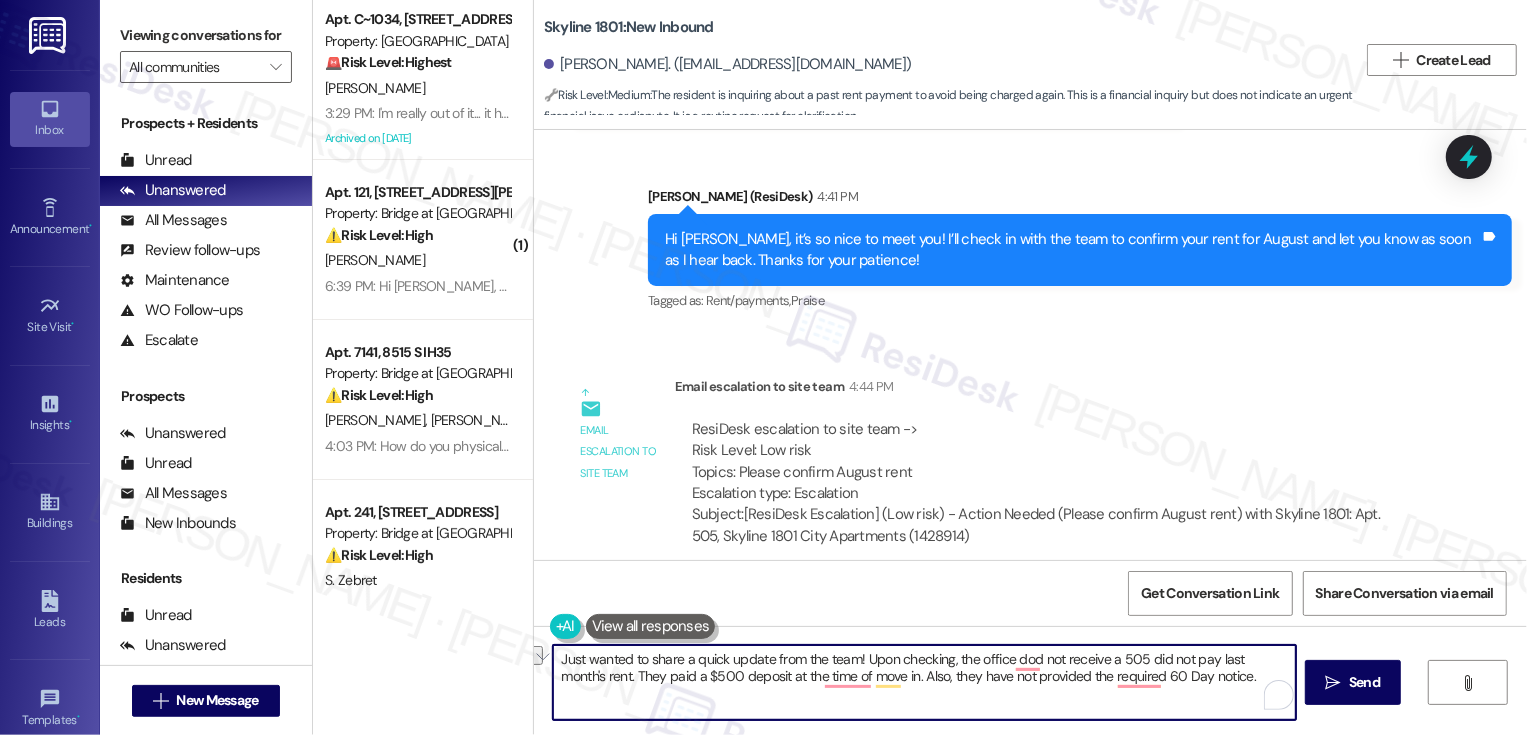 drag, startPoint x: 1100, startPoint y: 661, endPoint x: 1201, endPoint y: 656, distance: 101.12369 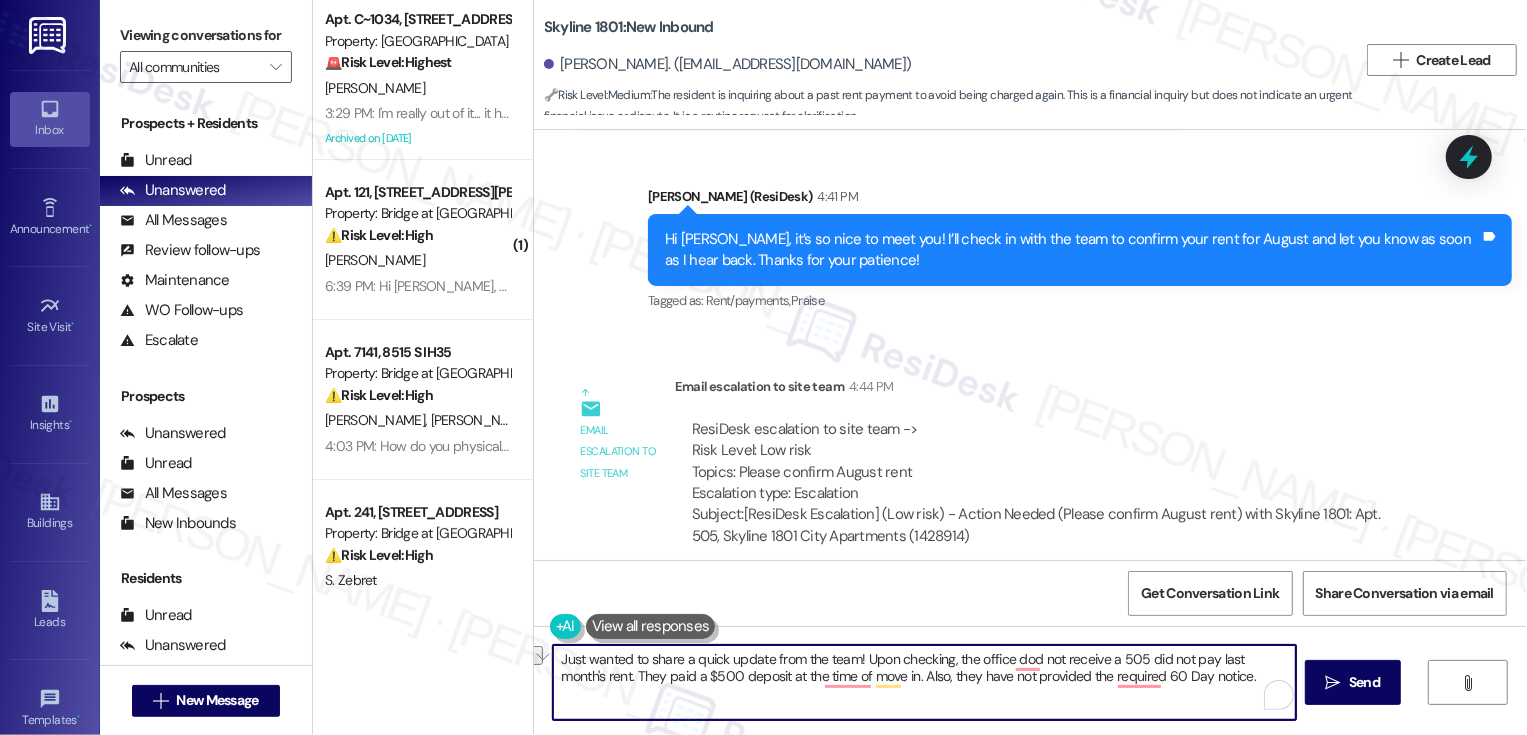 click on "Just wanted to share a quick update from the team! Upon checking, the office dod not receive a 505 did not pay last month's rent. They paid a $500 deposit at the time of move in. Also, they have not provided the required 60 Day notice." at bounding box center (924, 682) 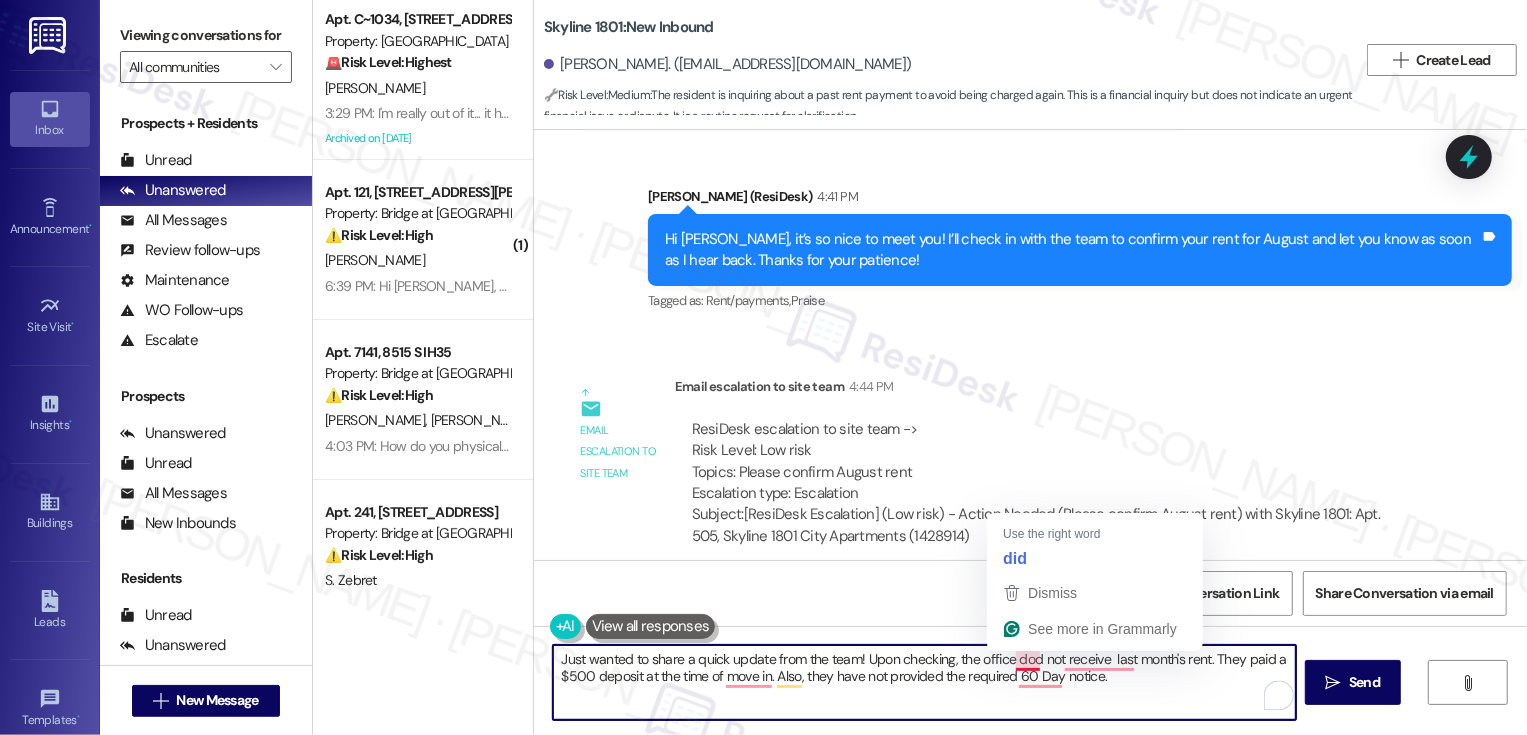click on "Just wanted to share a quick update from the team! Upon checking, the office dod not receive  last month's rent. They paid a $500 deposit at the time of move in. Also, they have not provided the required 60 Day notice." at bounding box center (924, 682) 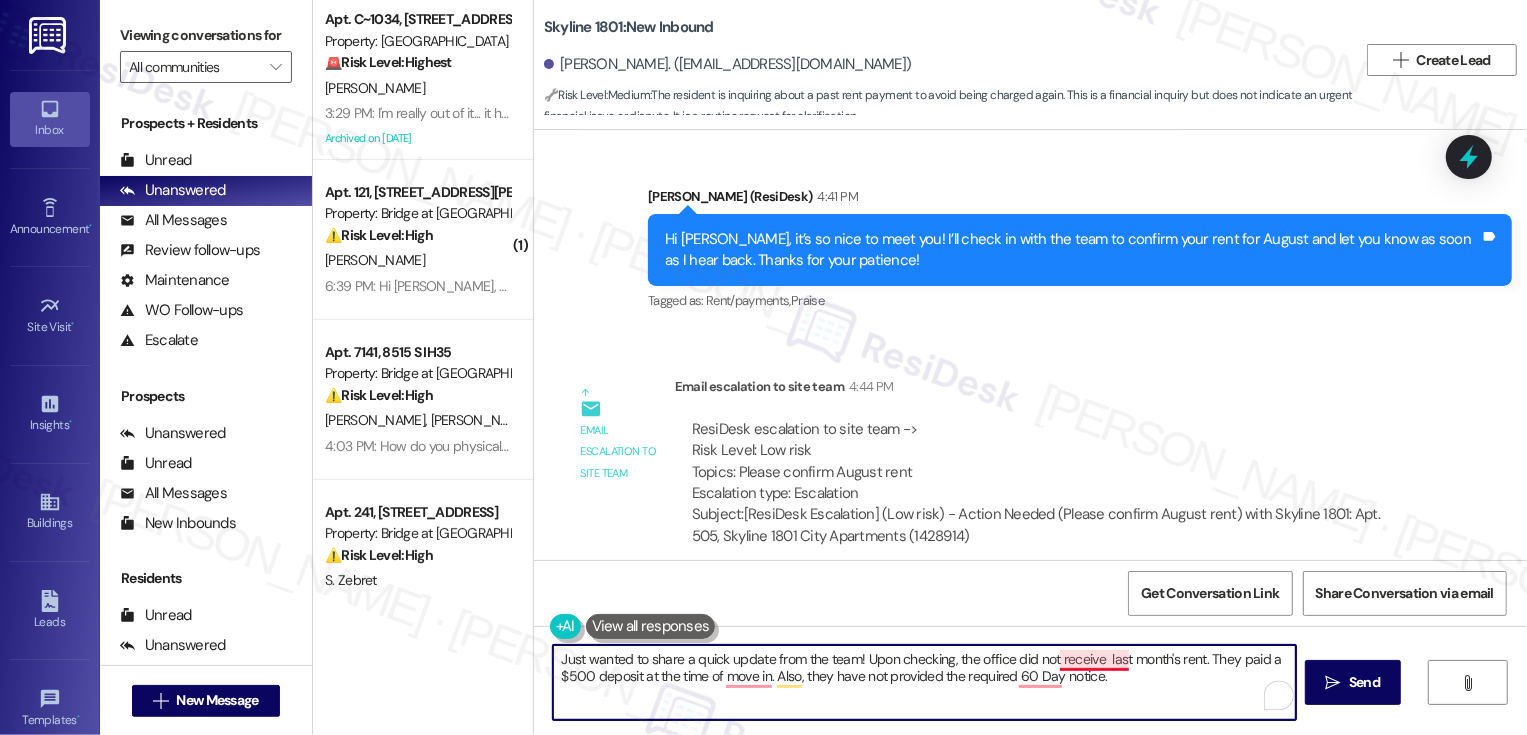 click on "Just wanted to share a quick update from the team! Upon checking, the office did not receive  last month's rent. They paid a $500 deposit at the time of move in. Also, they have not provided the required 60 Day notice." at bounding box center (924, 682) 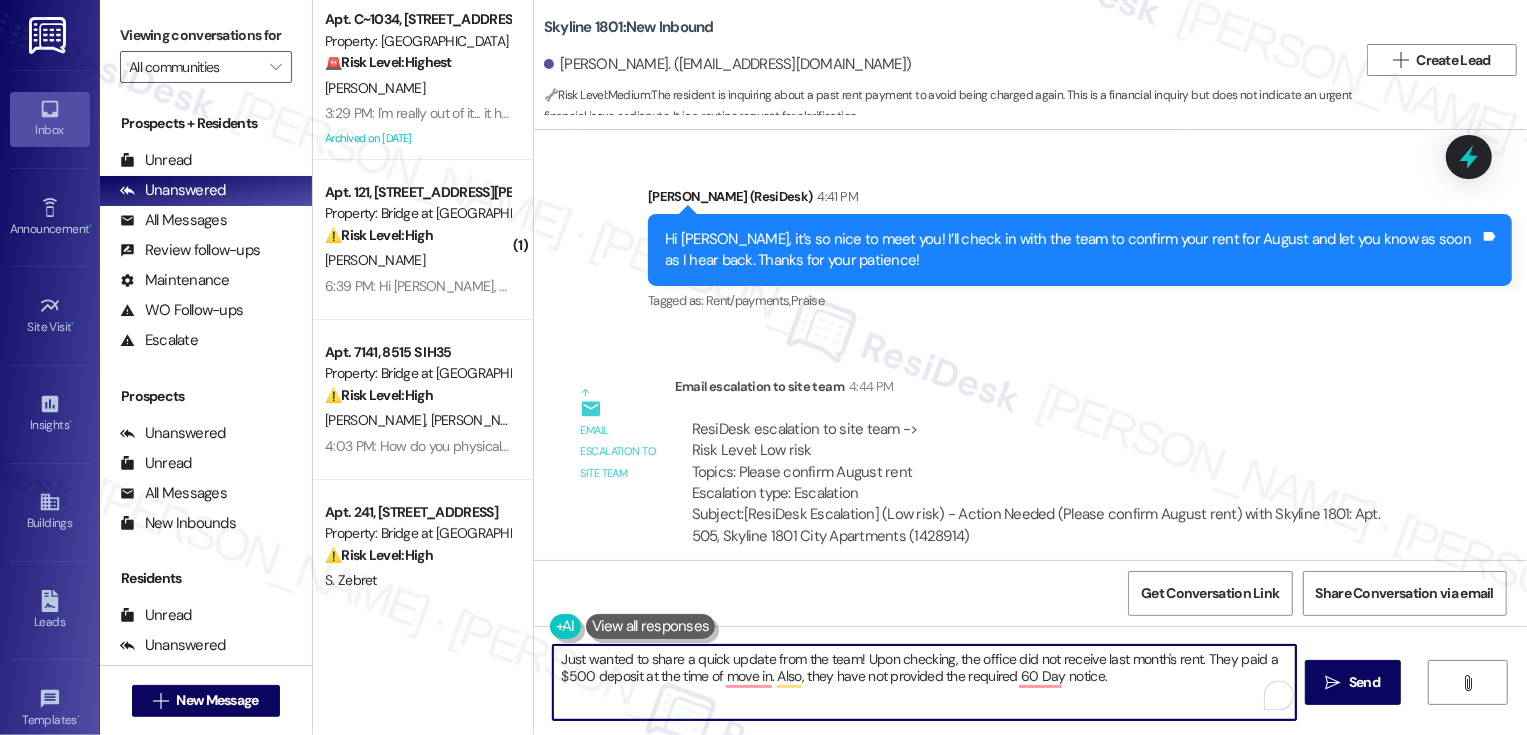 click on "Just wanted to share a quick update from the team! Upon checking, the office did not receive last month's rent. They paid a $500 deposit at the time of move in. Also, they have not provided the required 60 Day notice." at bounding box center [924, 682] 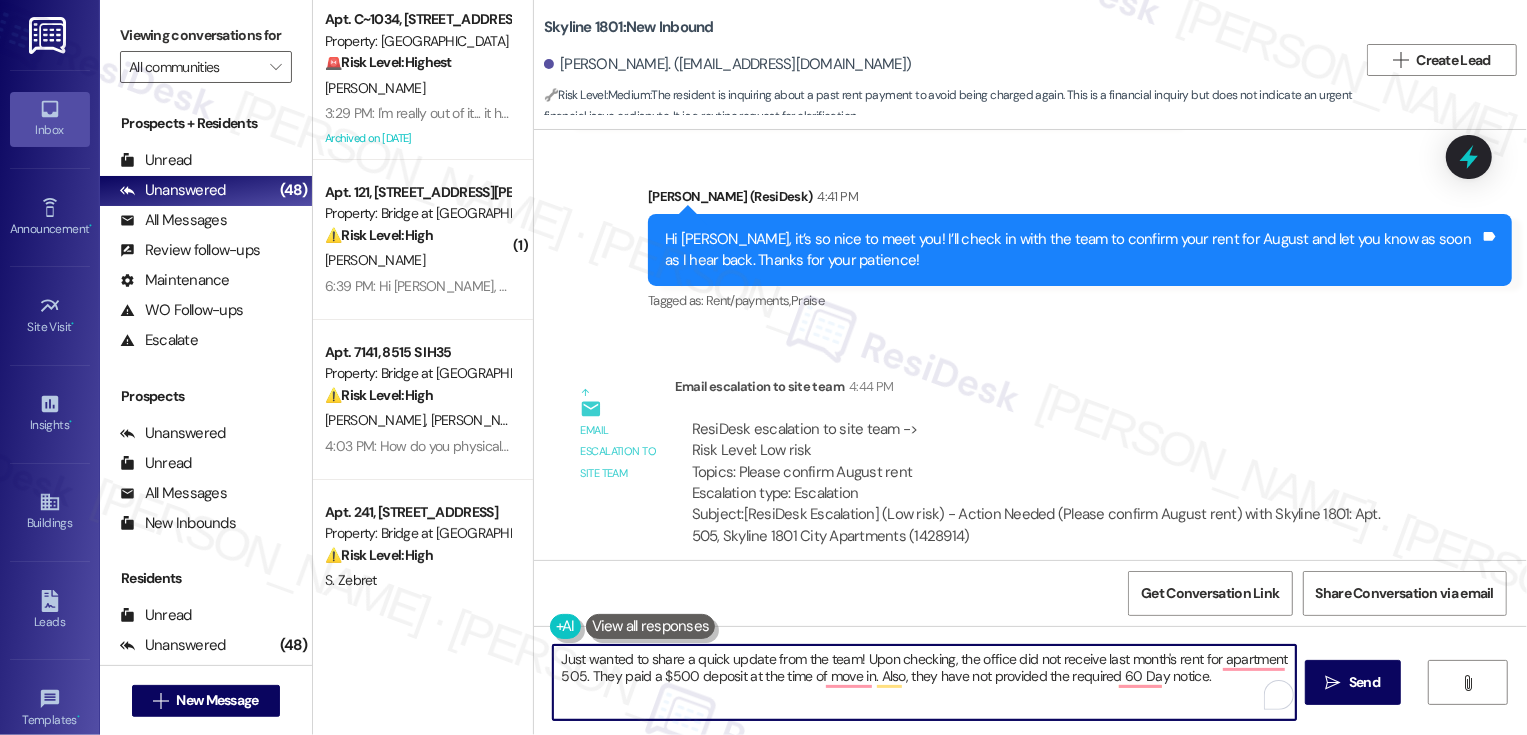 click on "Just wanted to share a quick update from the team! Upon checking, the office did not receive last month's rent for apartment 505. They paid a $500 deposit at the time of move in. Also, they have not provided the required 60 Day notice." at bounding box center [924, 682] 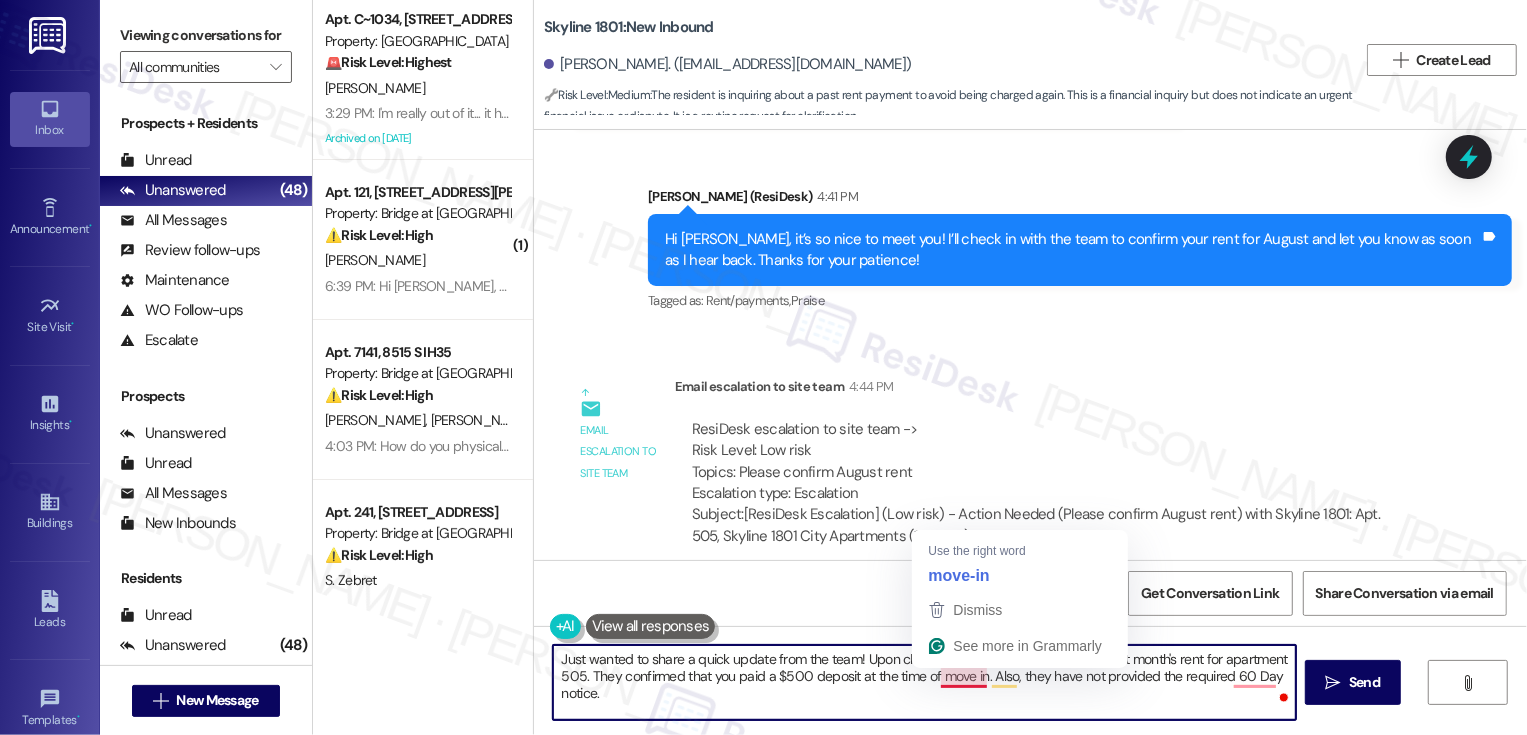 click on "Just wanted to share a quick update from the team! Upon checking, the office did not receive last month's rent for apartment 505. They confirmed that you paid a $500 deposit at the time of move in. Also, they have not provided the required 60 Day notice." at bounding box center (924, 682) 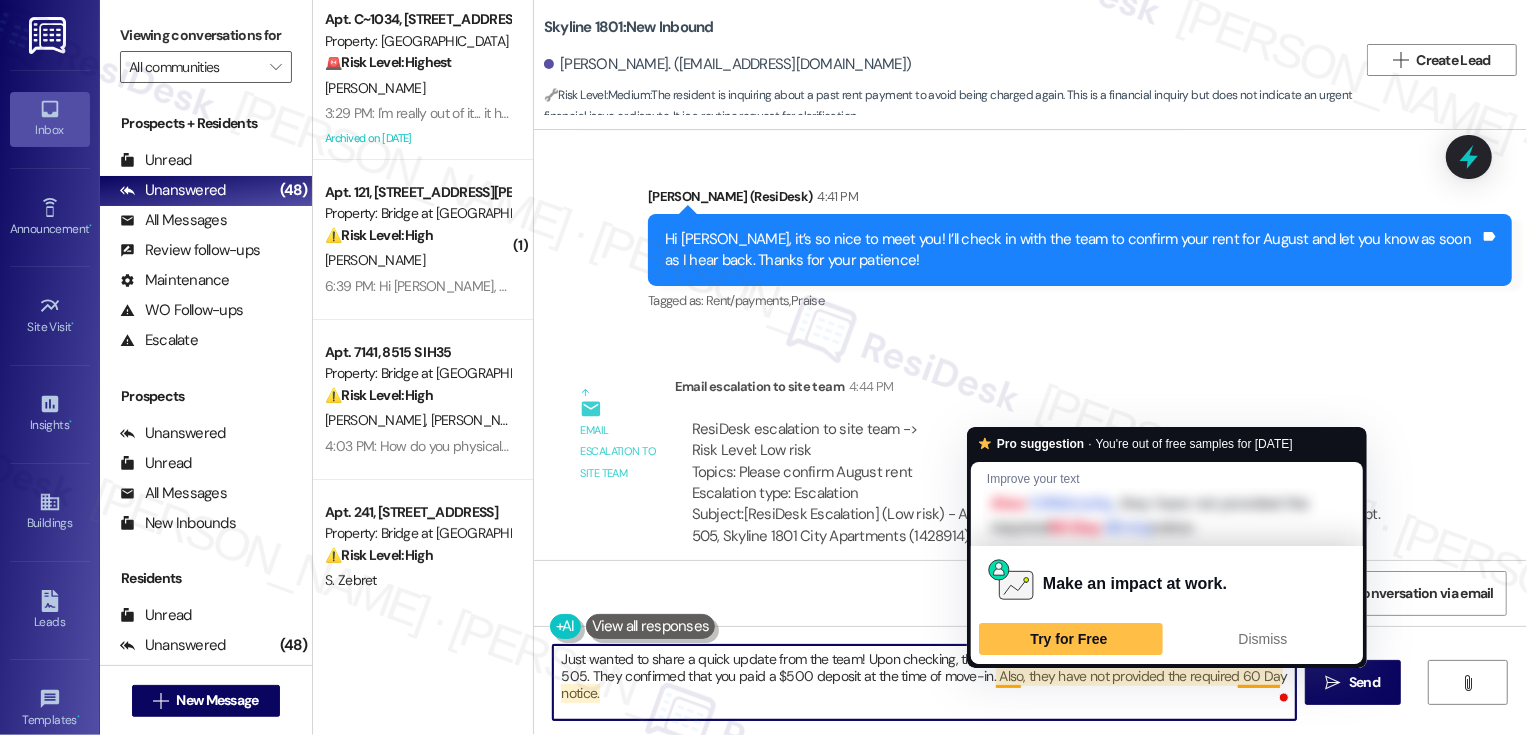 click on "Just wanted to share a quick update from the team! Upon checking, the office did not receive last month's rent for apartment 505. They confirmed that you paid a $500 deposit at the time of move-in. Also, they have not provided the required 60 Day notice." at bounding box center [924, 682] 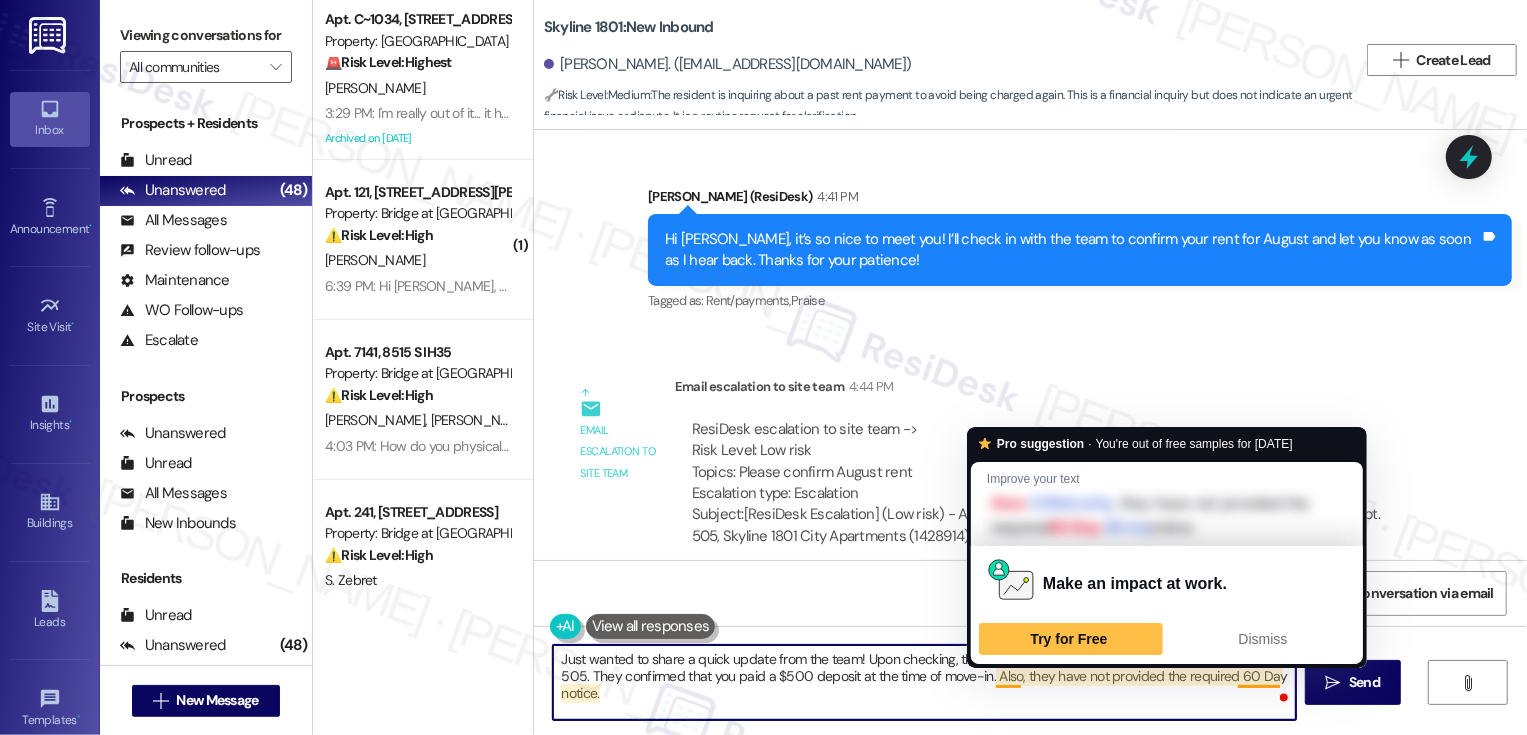 click on "Just wanted to share a quick update from the team! Upon checking, the office did not receive last month's rent for apartment 505. They confirmed that you paid a $500 deposit at the time of move-in. Also, they have not provided the required 60 Day notice." at bounding box center (924, 682) 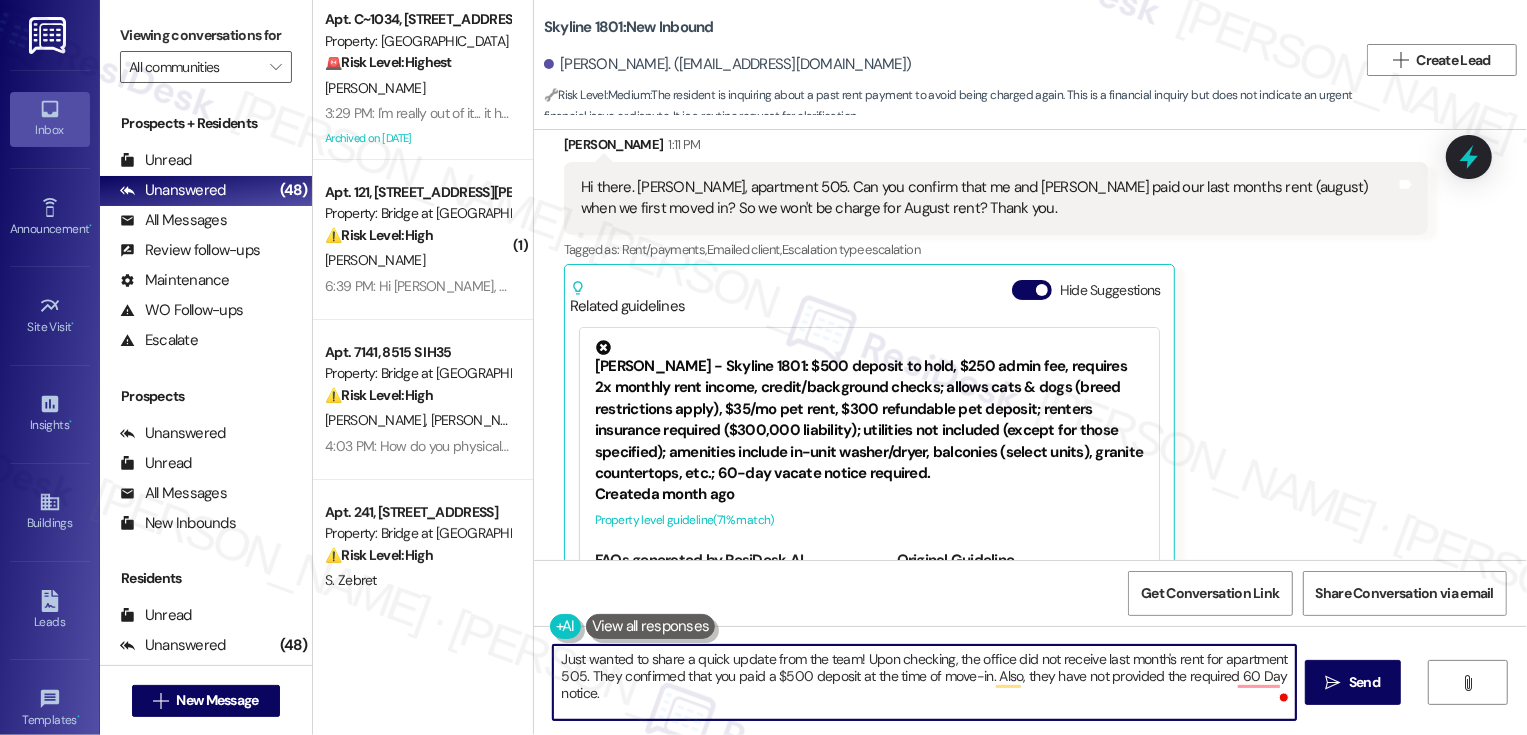 scroll, scrollTop: 0, scrollLeft: 0, axis: both 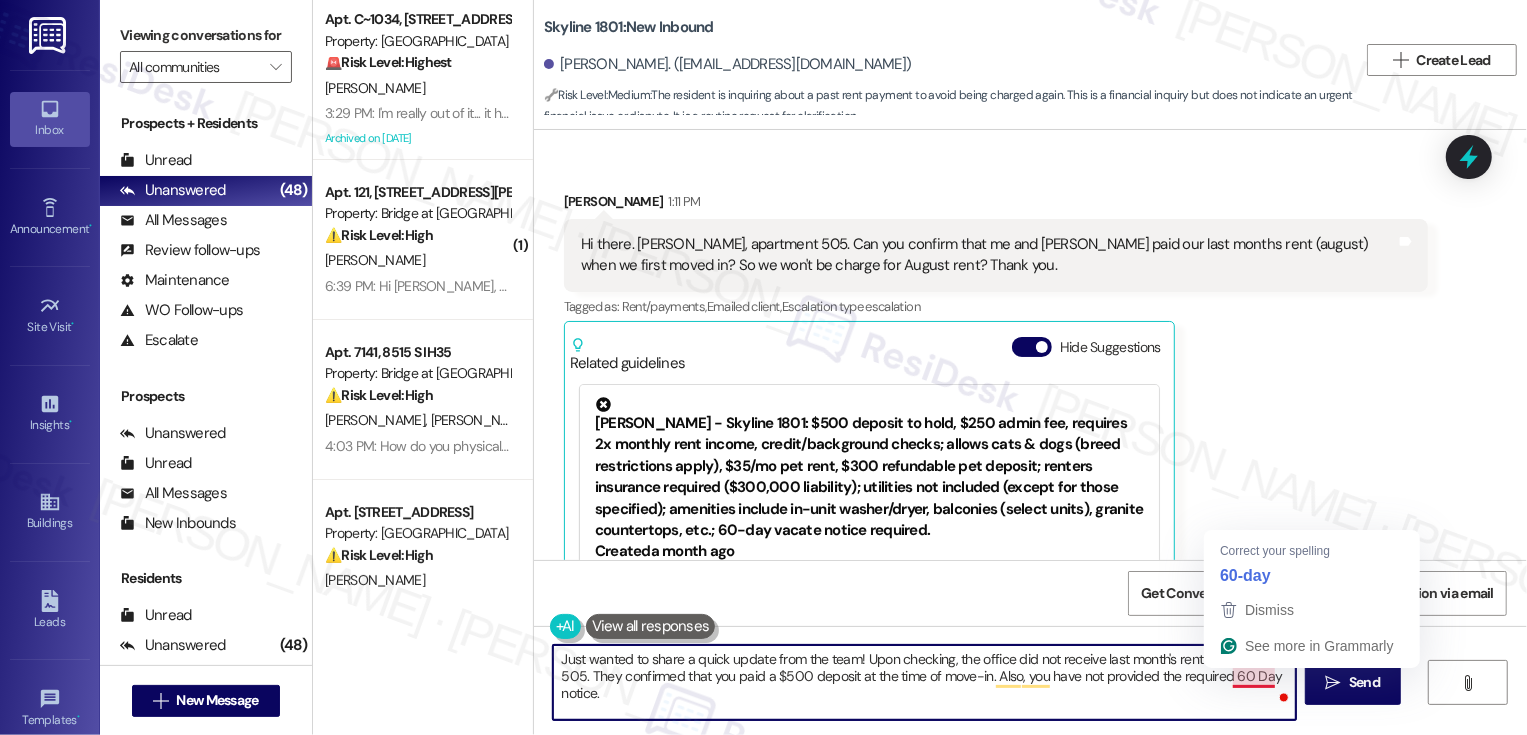 click on "Just wanted to share a quick update from the team! Upon checking, the office did not receive last month's rent for apartment 505. They confirmed that you paid a $500 deposit at the time of move-in. Also, you have not provided the required 60 Day notice." at bounding box center [924, 682] 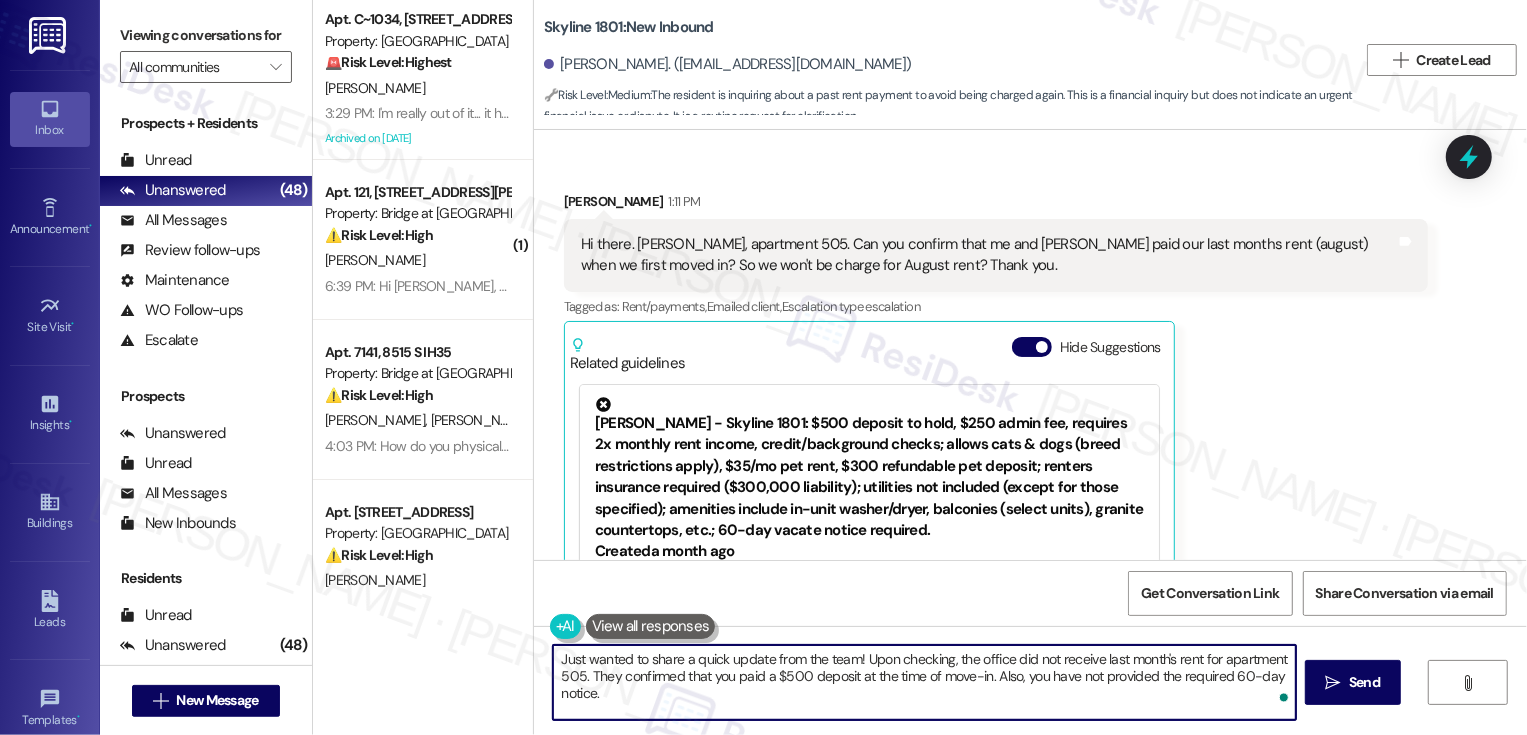 click on "Just wanted to share a quick update from the team! Upon checking, the office did not receive last month's rent for apartment 505. They confirmed that you paid a $500 deposit at the time of move-in. Also, you have not provided the required 60-day notice." at bounding box center [924, 682] 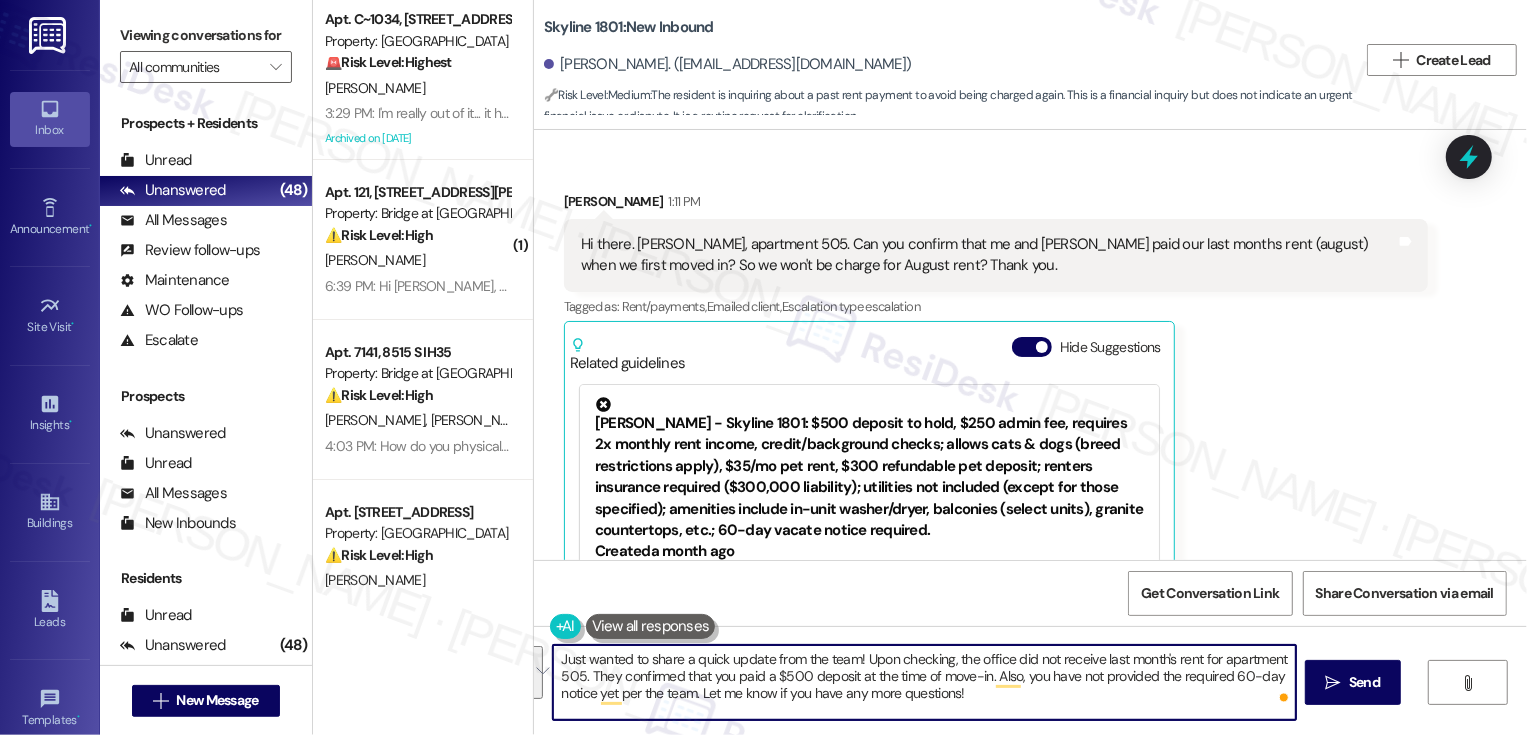 paste on "After checking, the office confirmed they did not receive last month’s rent for Apartment 505. They also confirmed that you paid a $500 deposit at the time of move-in.
Additionally, the team mentioned that they haven’t received the required 60-day notice yet. Please let me know if you have any questions or need any clarification—I’m happy to help" 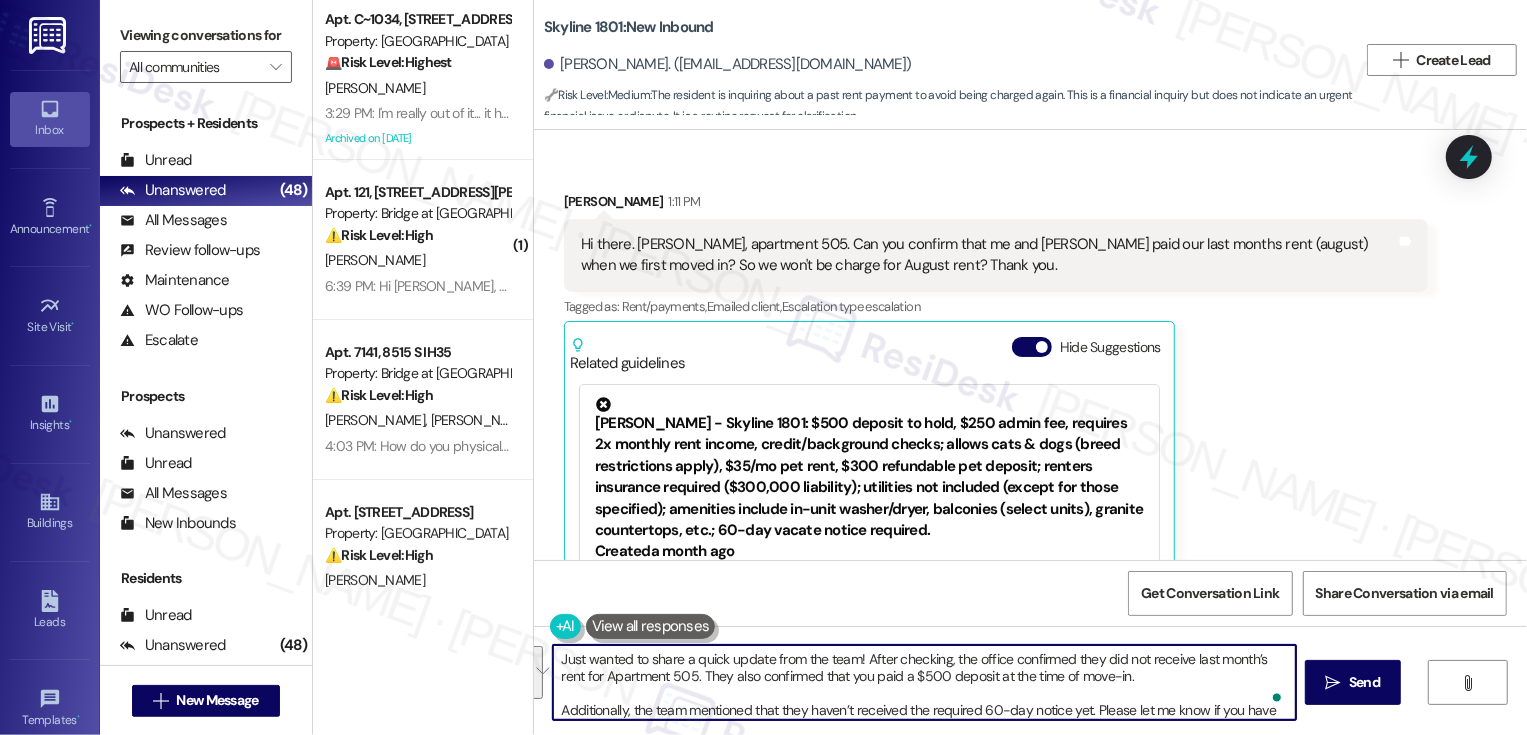 scroll, scrollTop: 17, scrollLeft: 0, axis: vertical 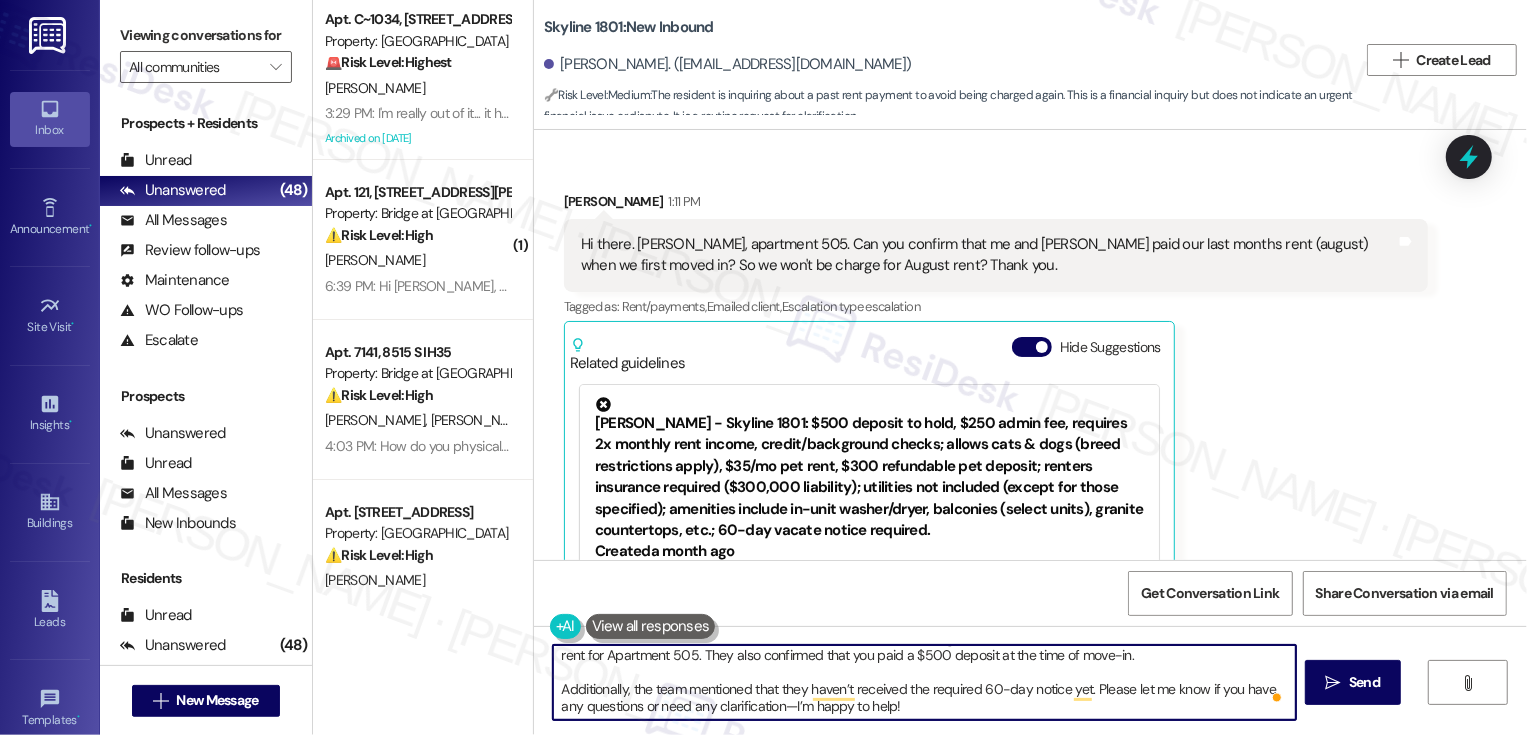 click on "Just wanted to share a quick update from the team! After checking, the office confirmed they did not receive last month’s rent for Apartment 505. They also confirmed that you paid a $500 deposit at the time of move-in.
Additionally, the team mentioned that they haven’t received the required 60-day notice yet. Please let me know if you have any questions or need any clarification—I’m happy to help!" at bounding box center [924, 682] 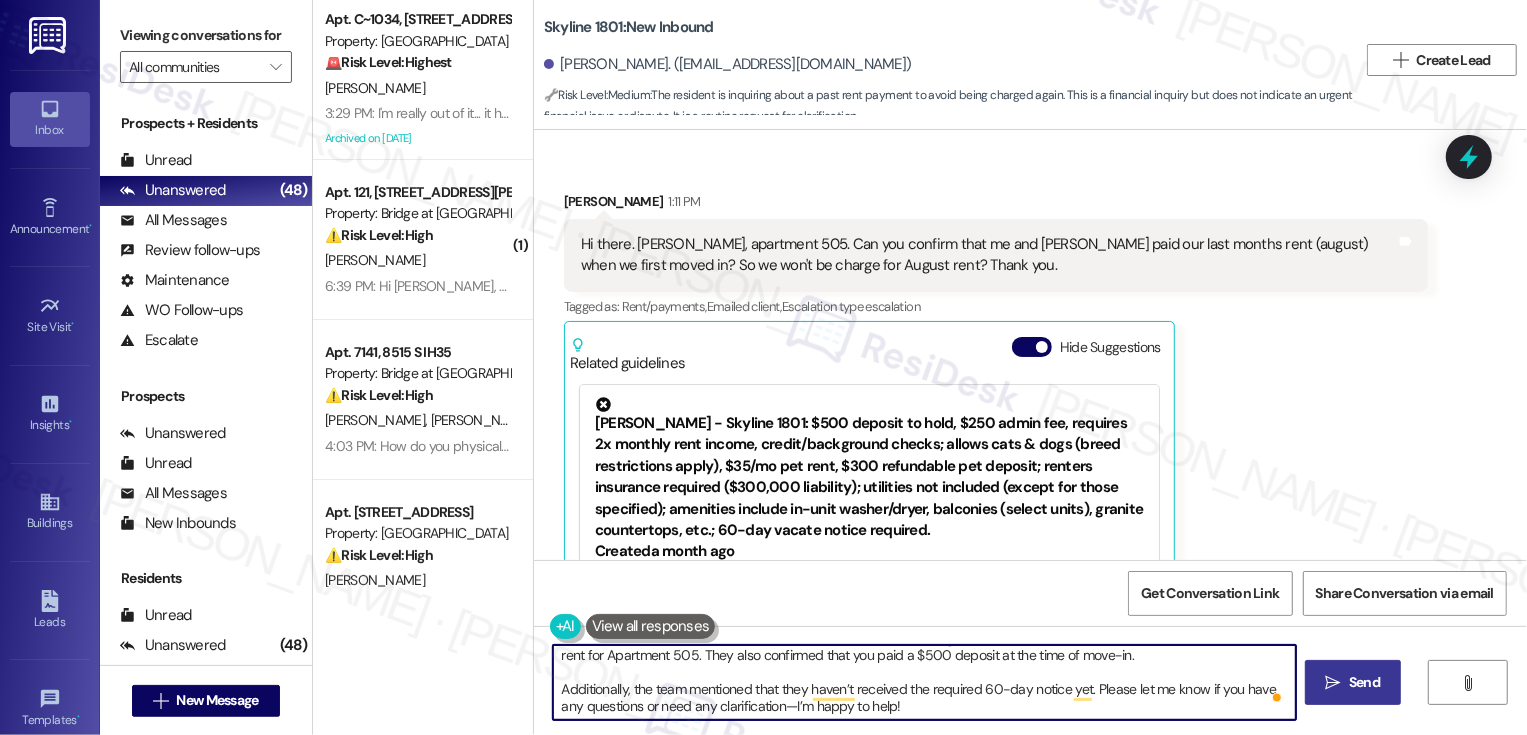 type on "Just wanted to share a quick update from the team! After checking, the office confirmed they did not receive last month’s rent for Apartment 505. They also confirmed that you paid a $500 deposit at the time of move-in.
Additionally, the team mentioned that they haven’t received the required 60-day notice yet. Please let me know if you have any questions or need any clarification—I’m happy to help!" 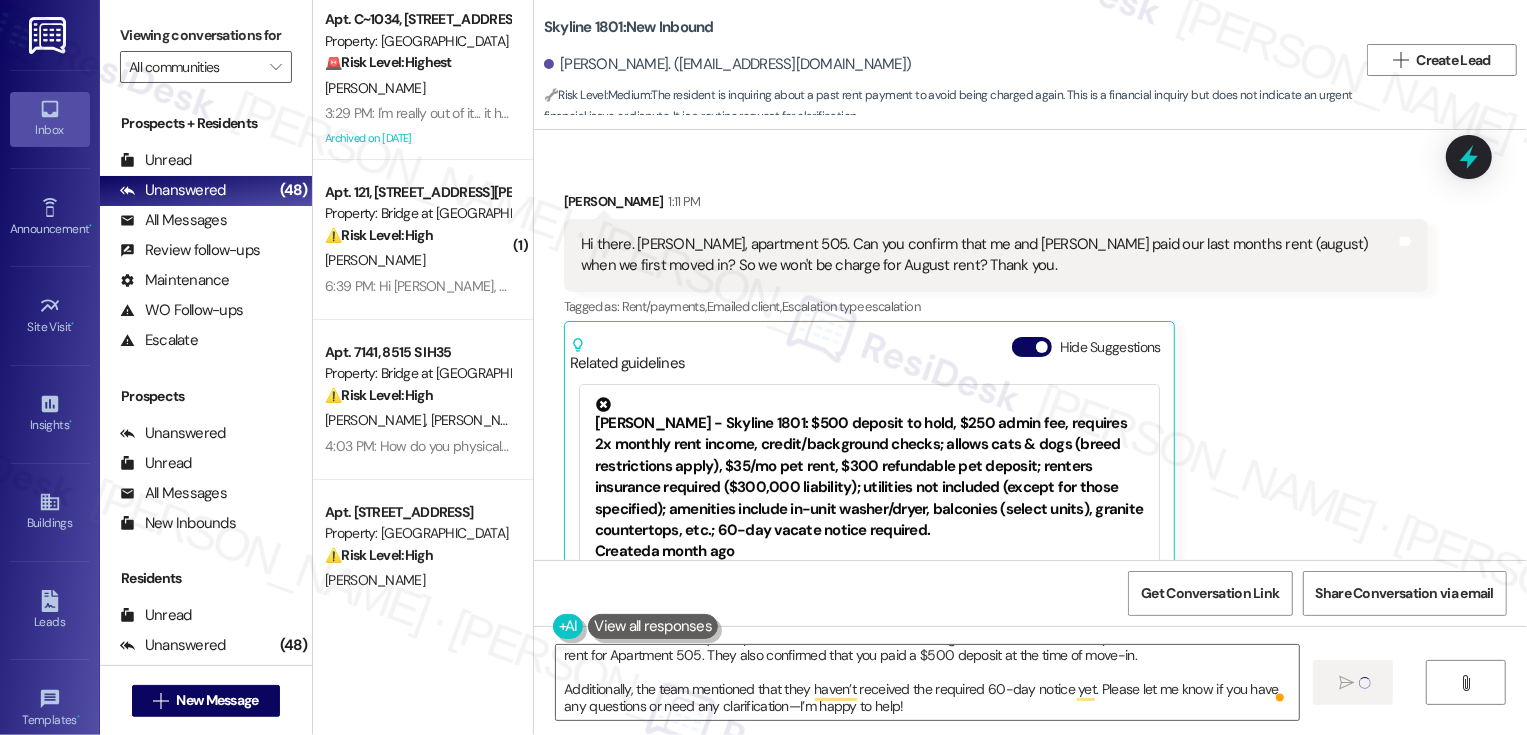 type 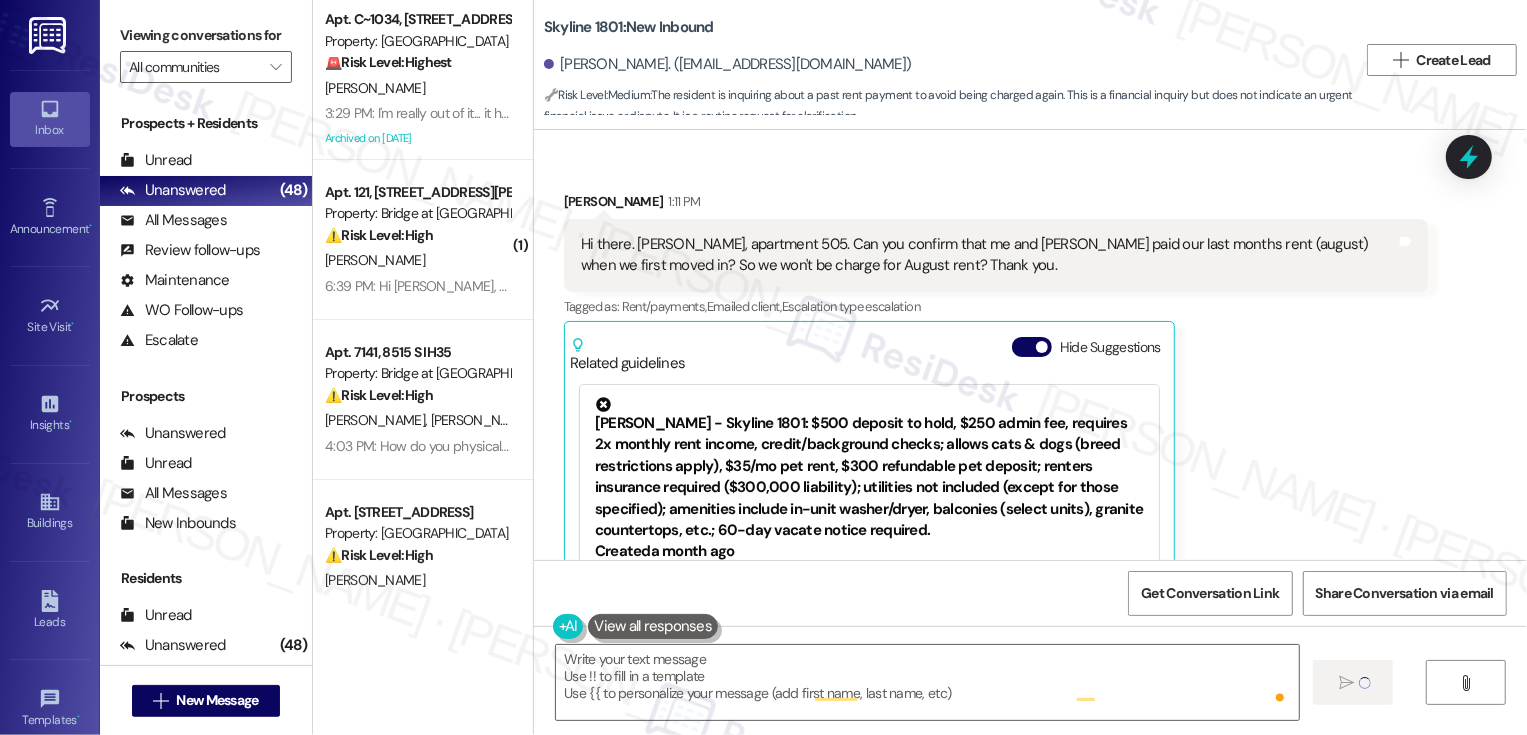 scroll, scrollTop: 0, scrollLeft: 0, axis: both 